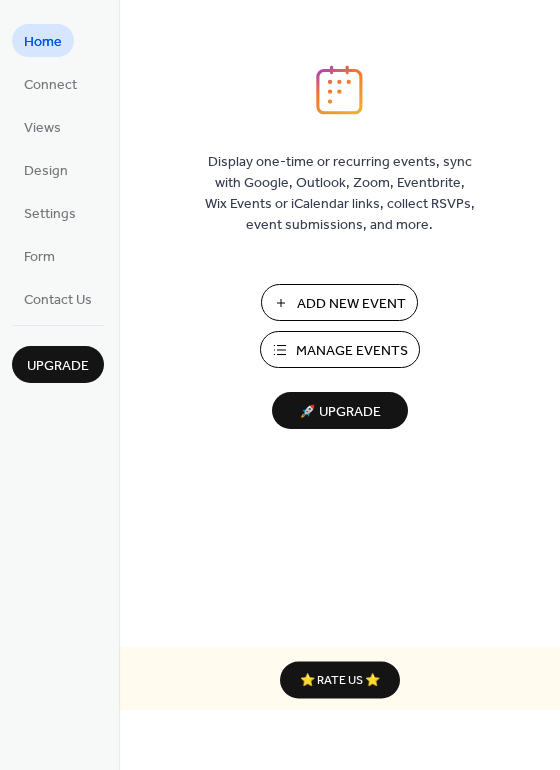 scroll, scrollTop: 0, scrollLeft: 0, axis: both 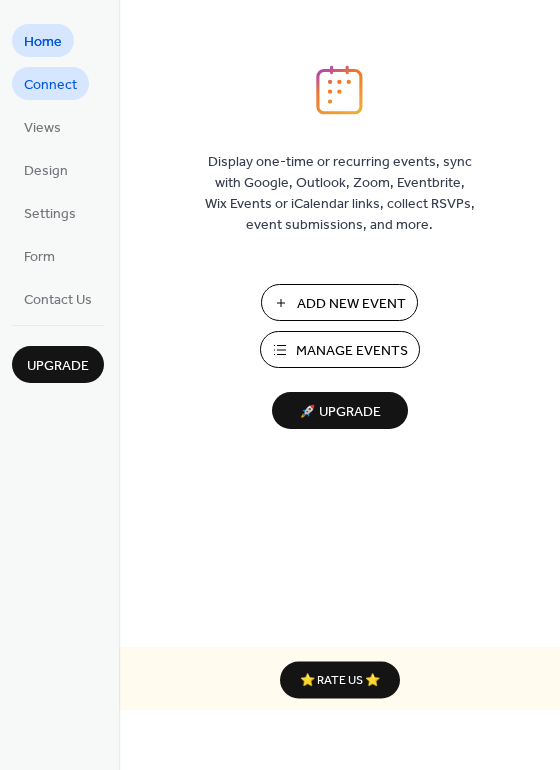 click on "Connect" at bounding box center [50, 85] 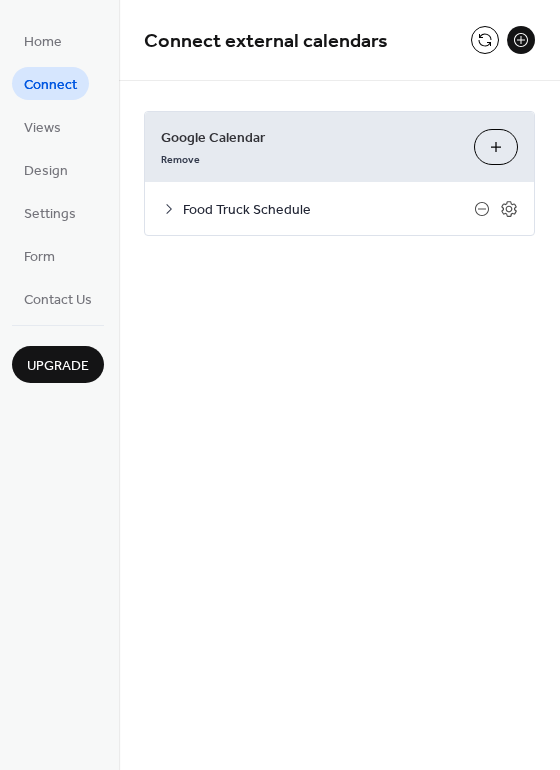 click on "Food Truck Schedule" at bounding box center [339, 208] 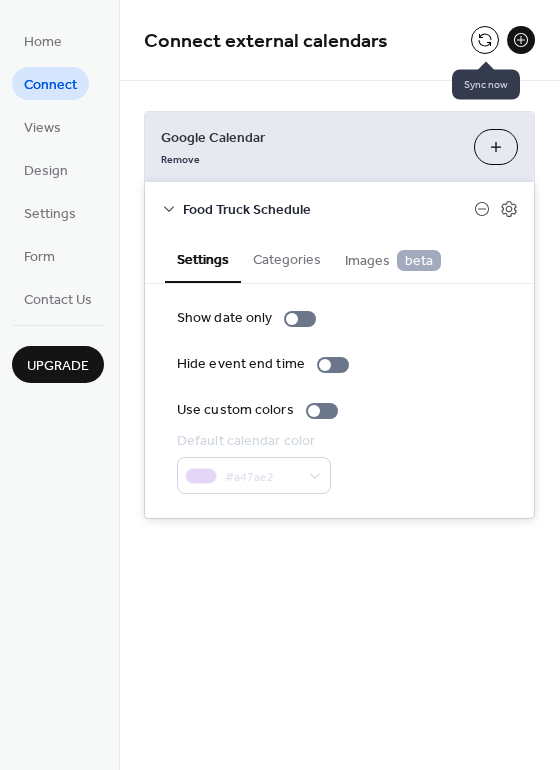 click at bounding box center (485, 40) 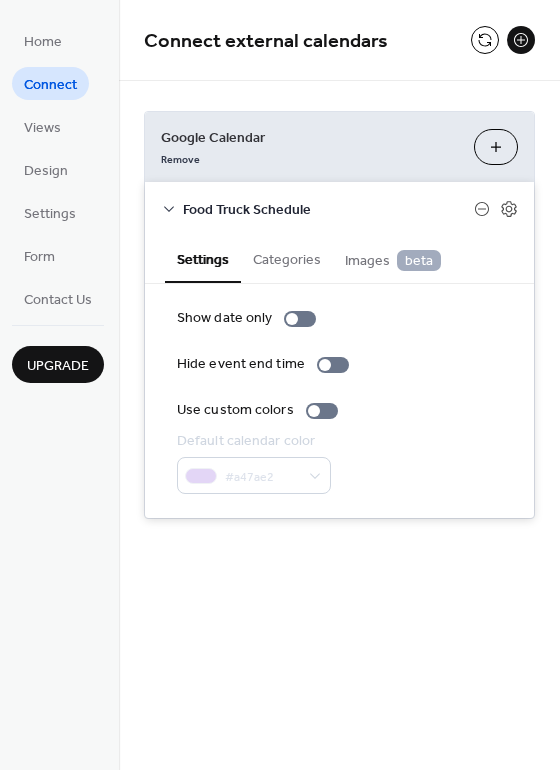 click 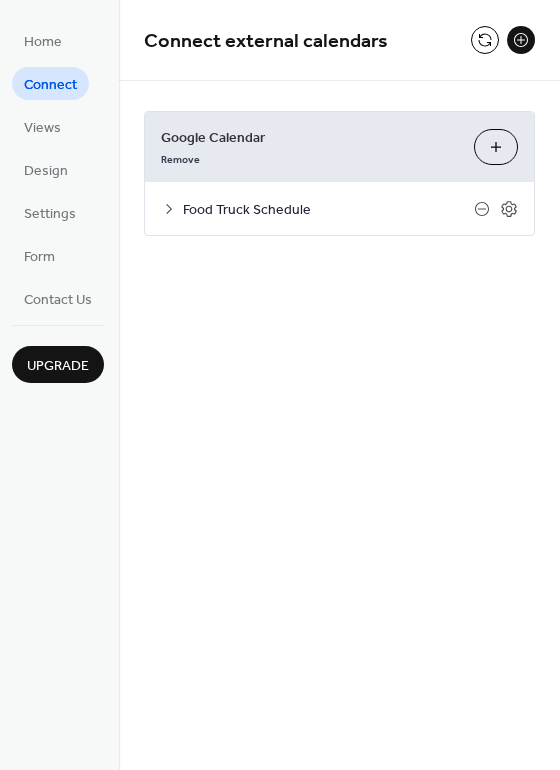 click 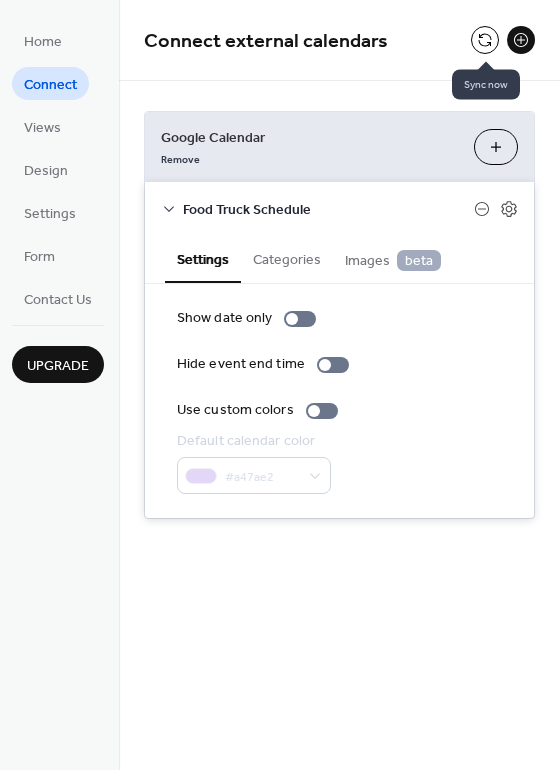 click at bounding box center (485, 40) 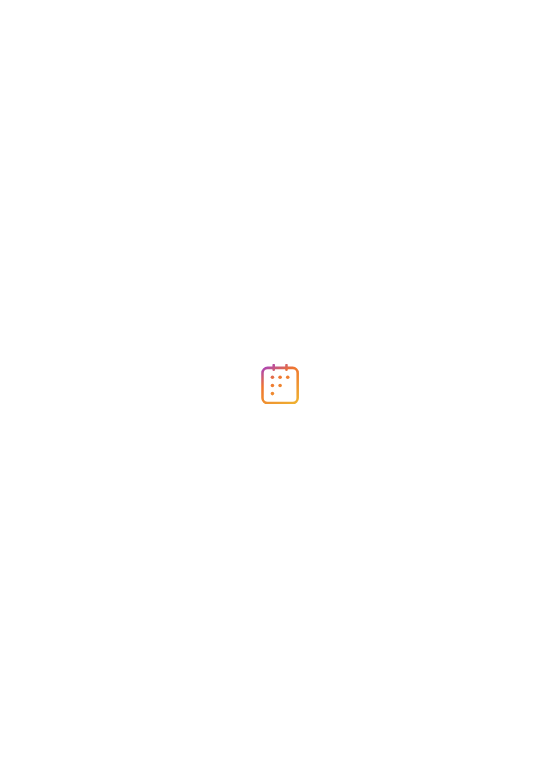 scroll, scrollTop: 0, scrollLeft: 0, axis: both 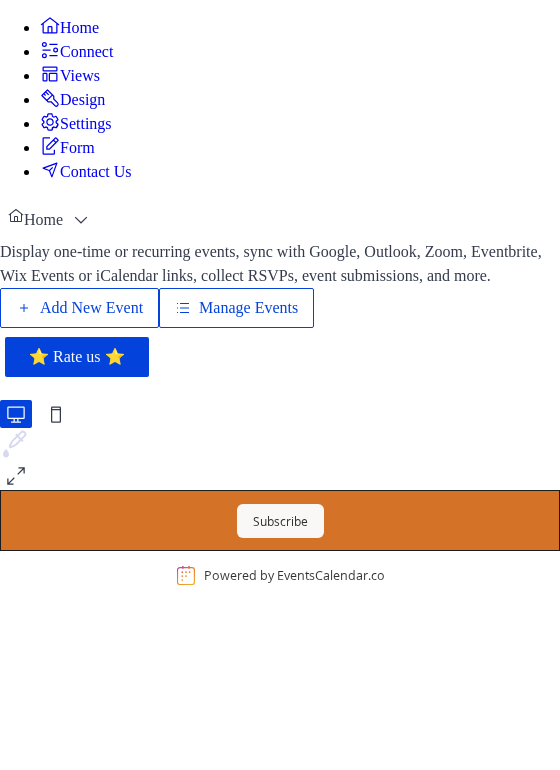 click on "Add New Event" at bounding box center (91, 308) 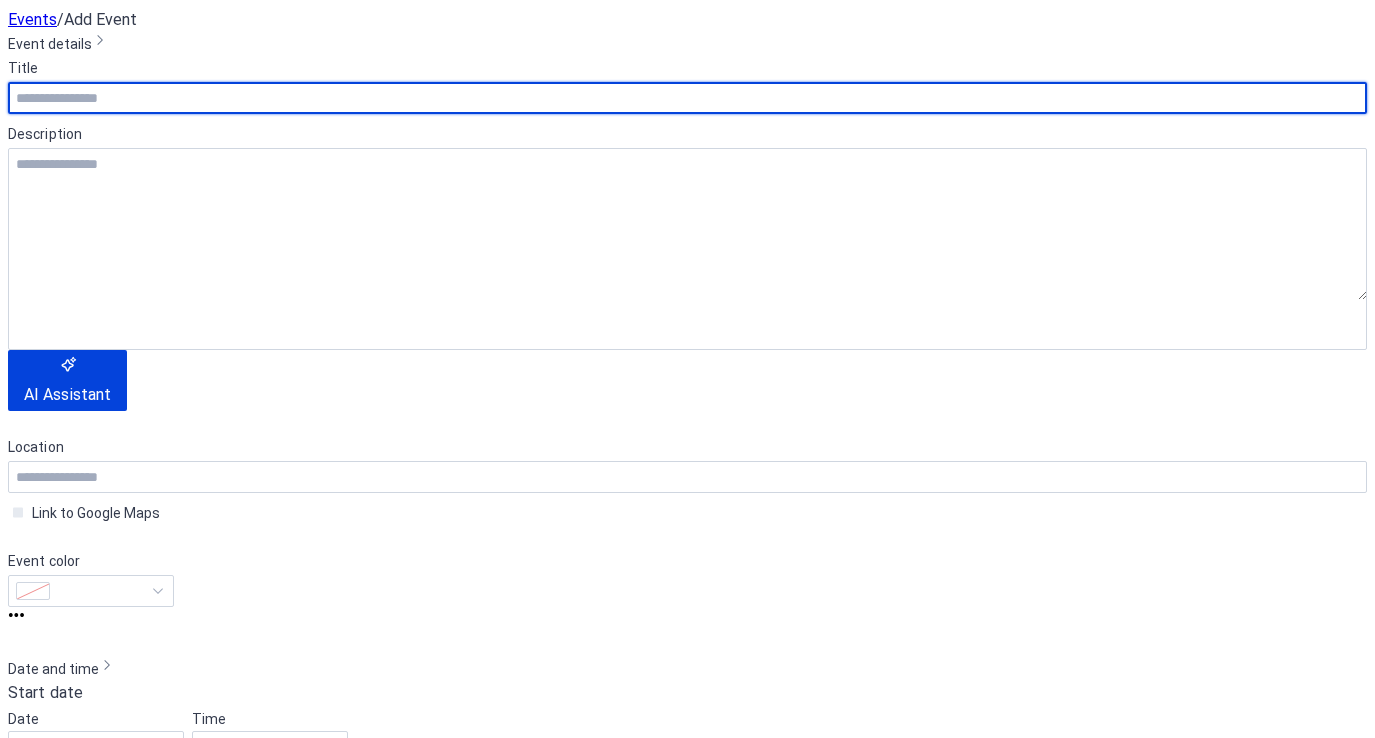 scroll, scrollTop: 0, scrollLeft: 0, axis: both 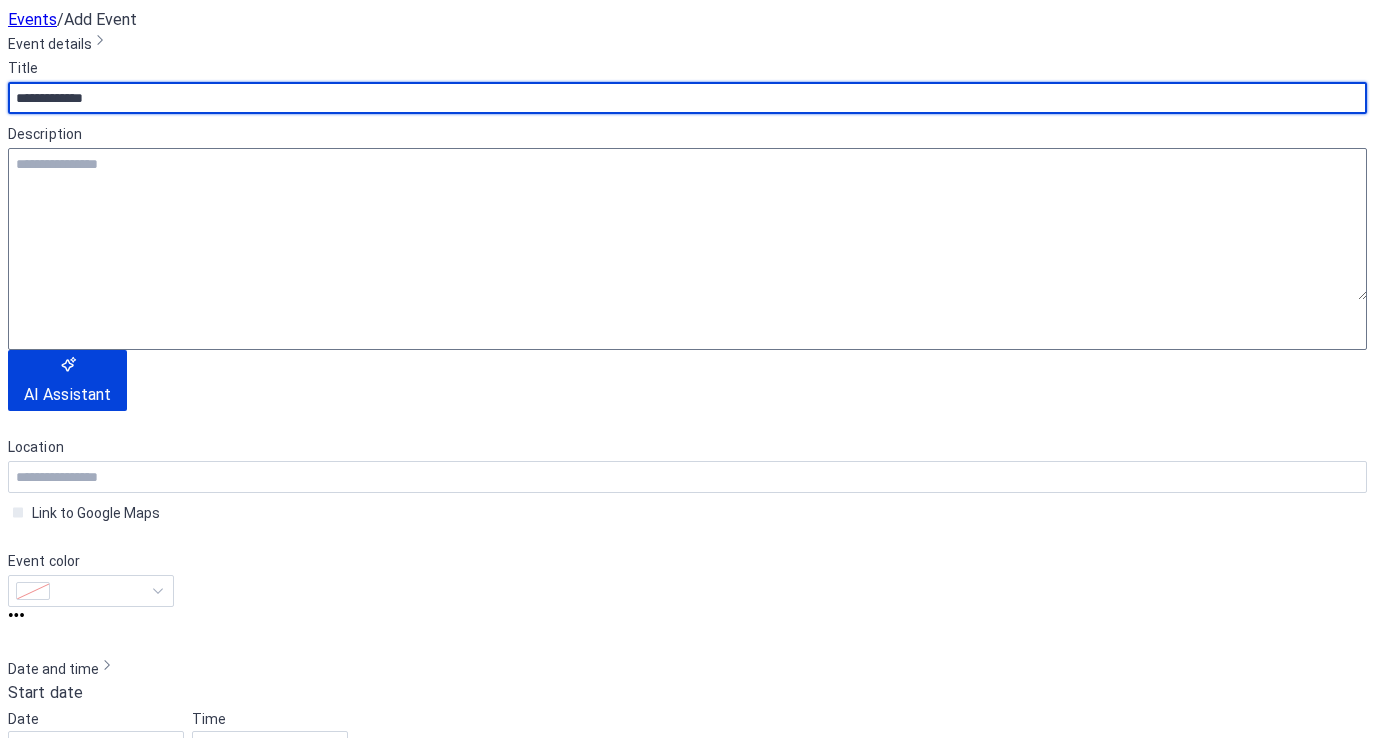type on "**********" 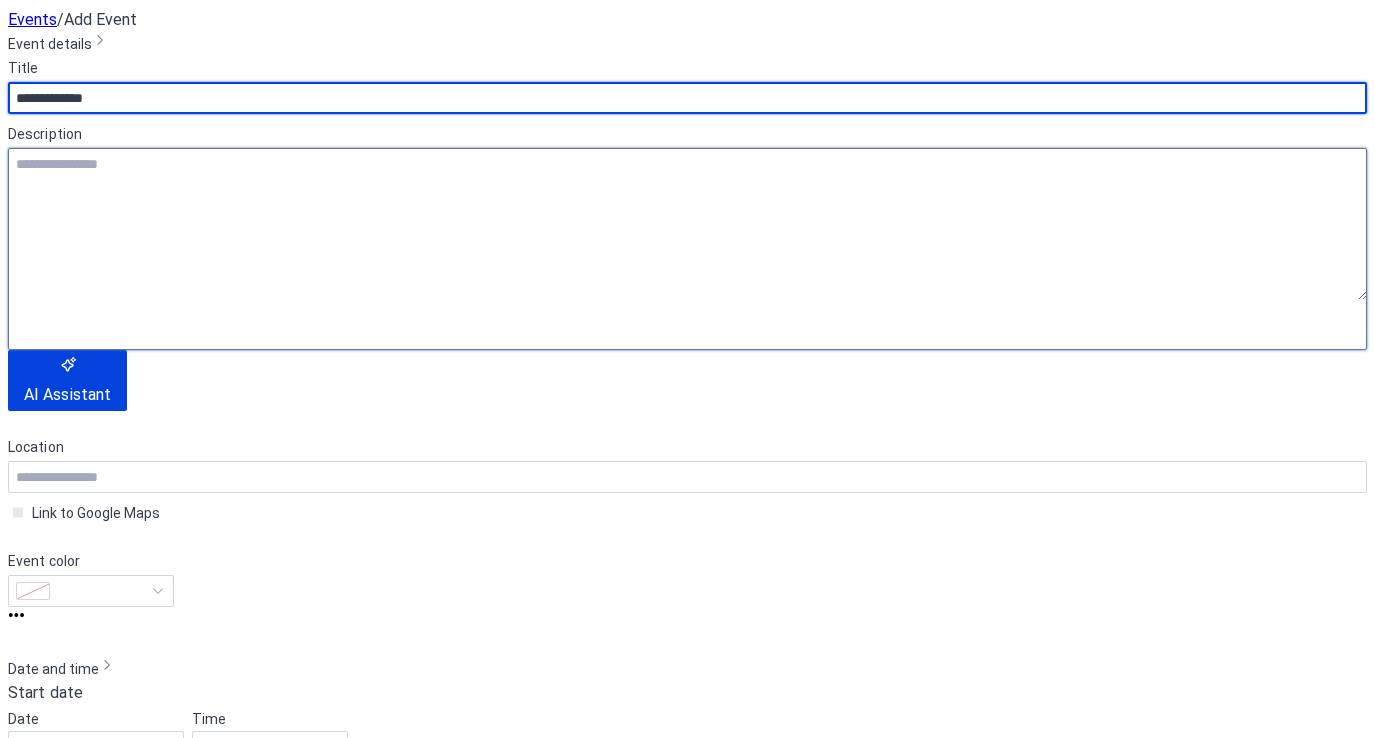 click at bounding box center [687, 224] 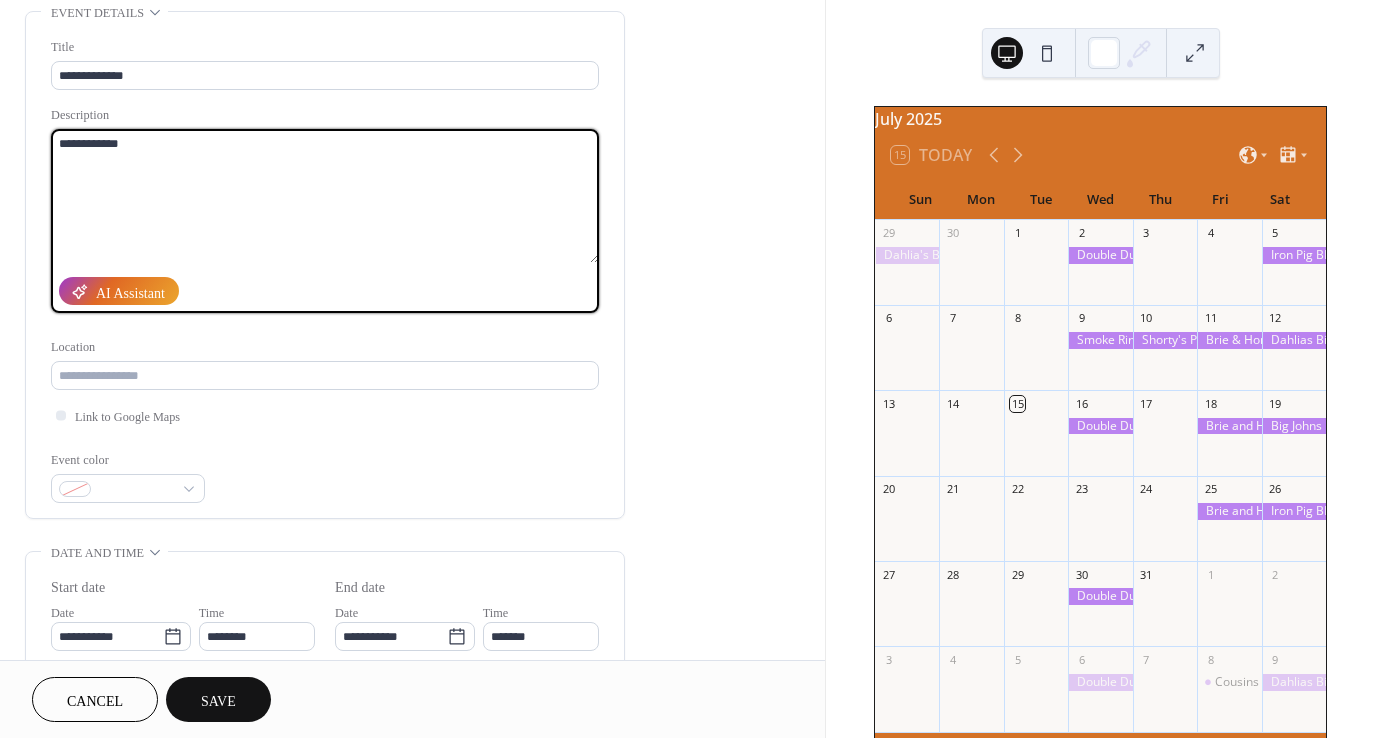 click on "**********" at bounding box center [325, 196] 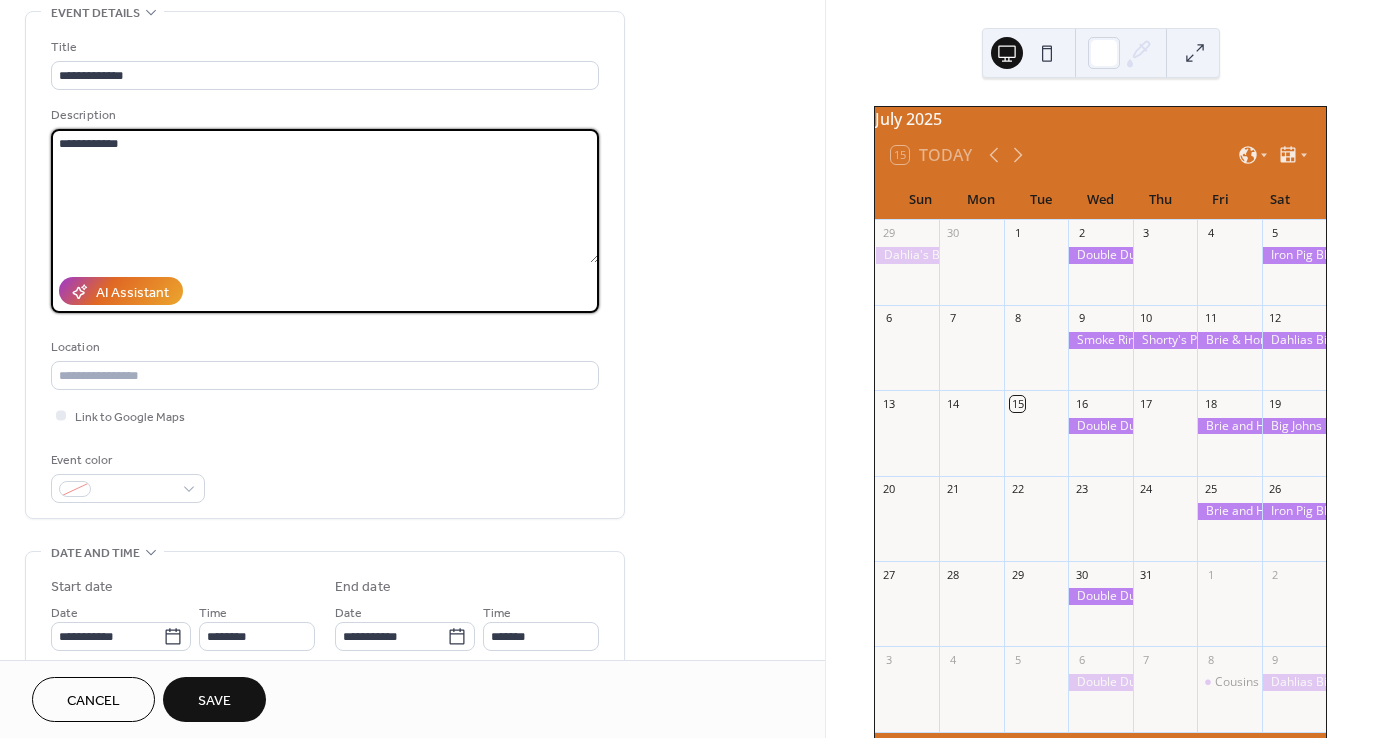 click on "**********" at bounding box center [325, 196] 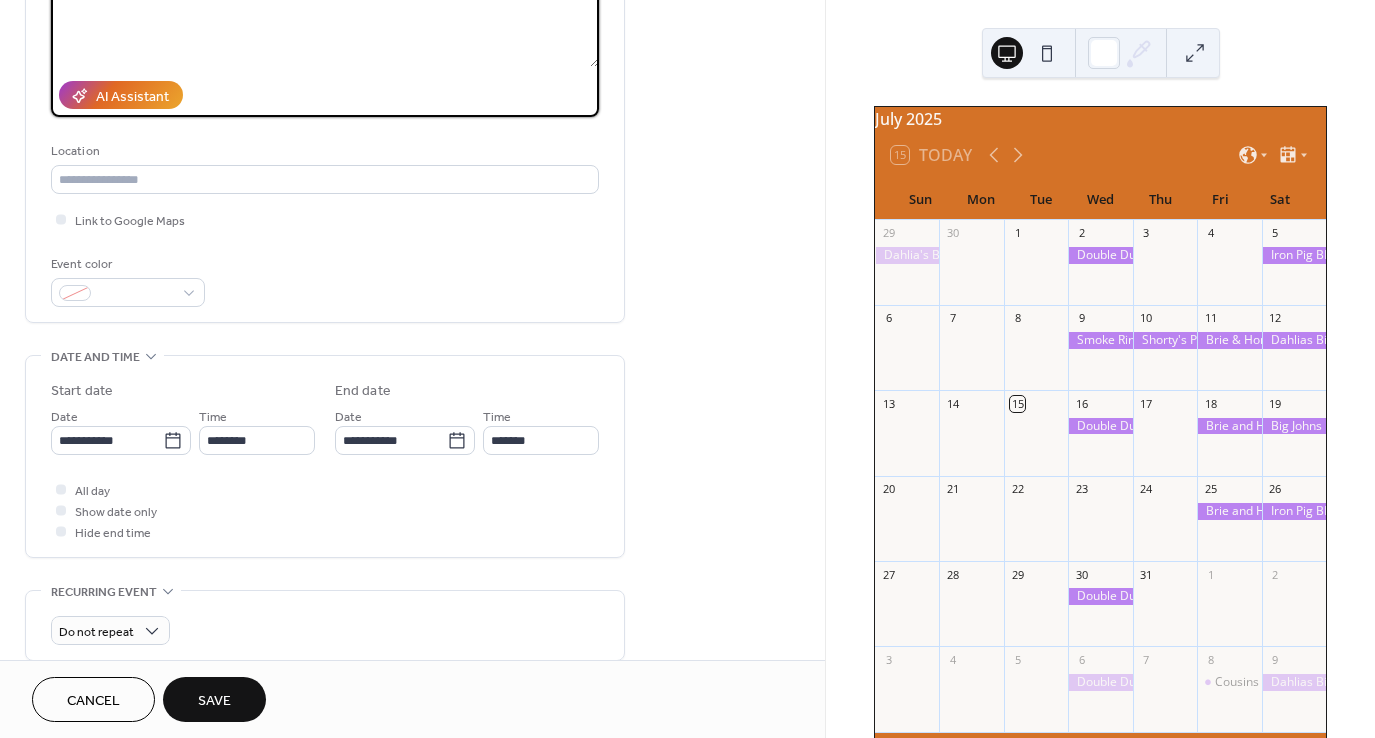 scroll, scrollTop: 300, scrollLeft: 0, axis: vertical 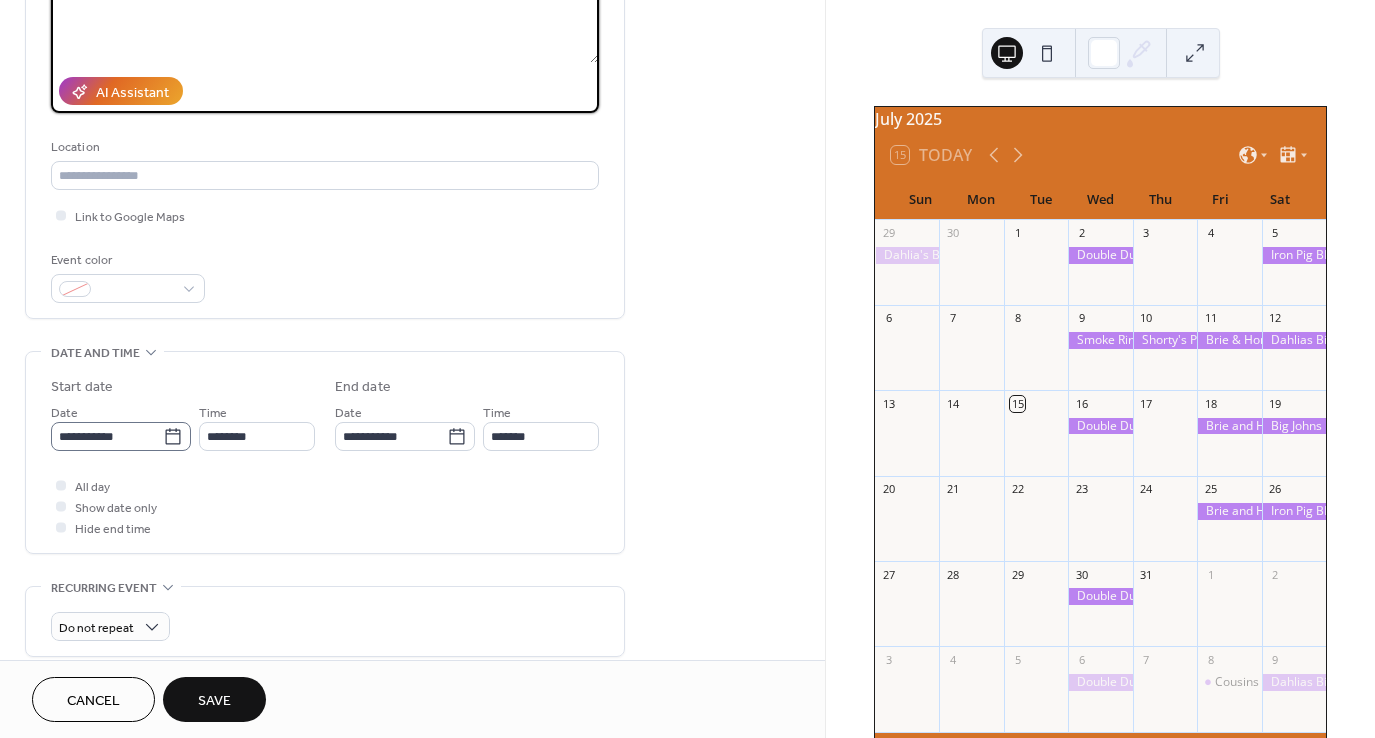 type on "****
********" 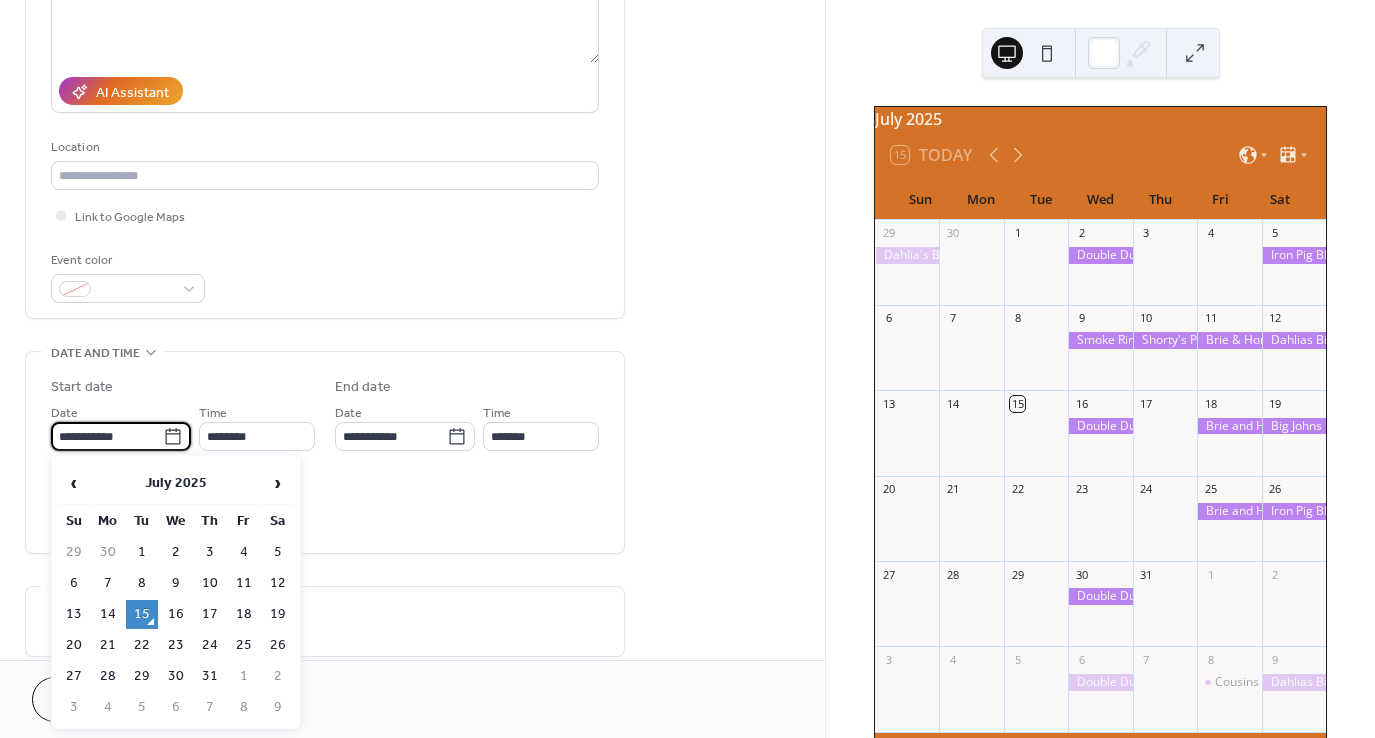 click on "**********" at bounding box center [107, 436] 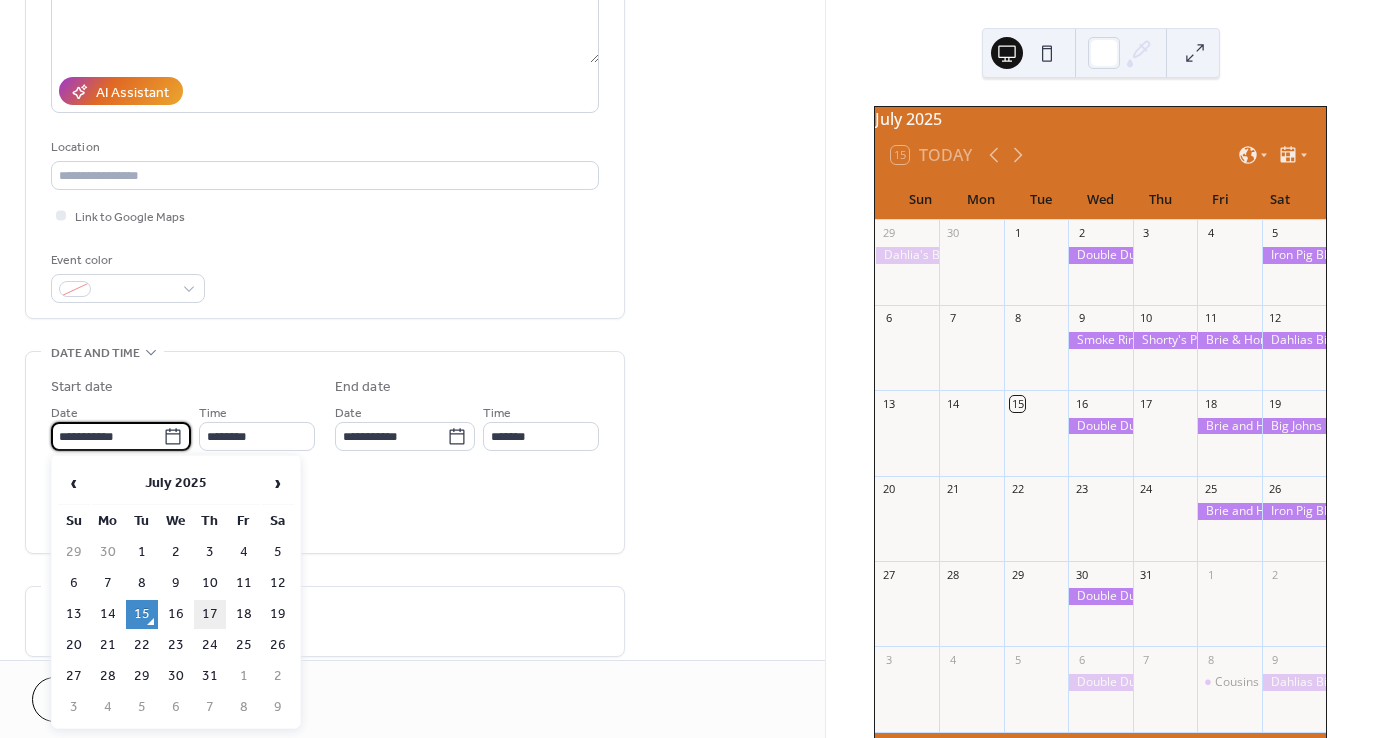click on "17" at bounding box center (210, 614) 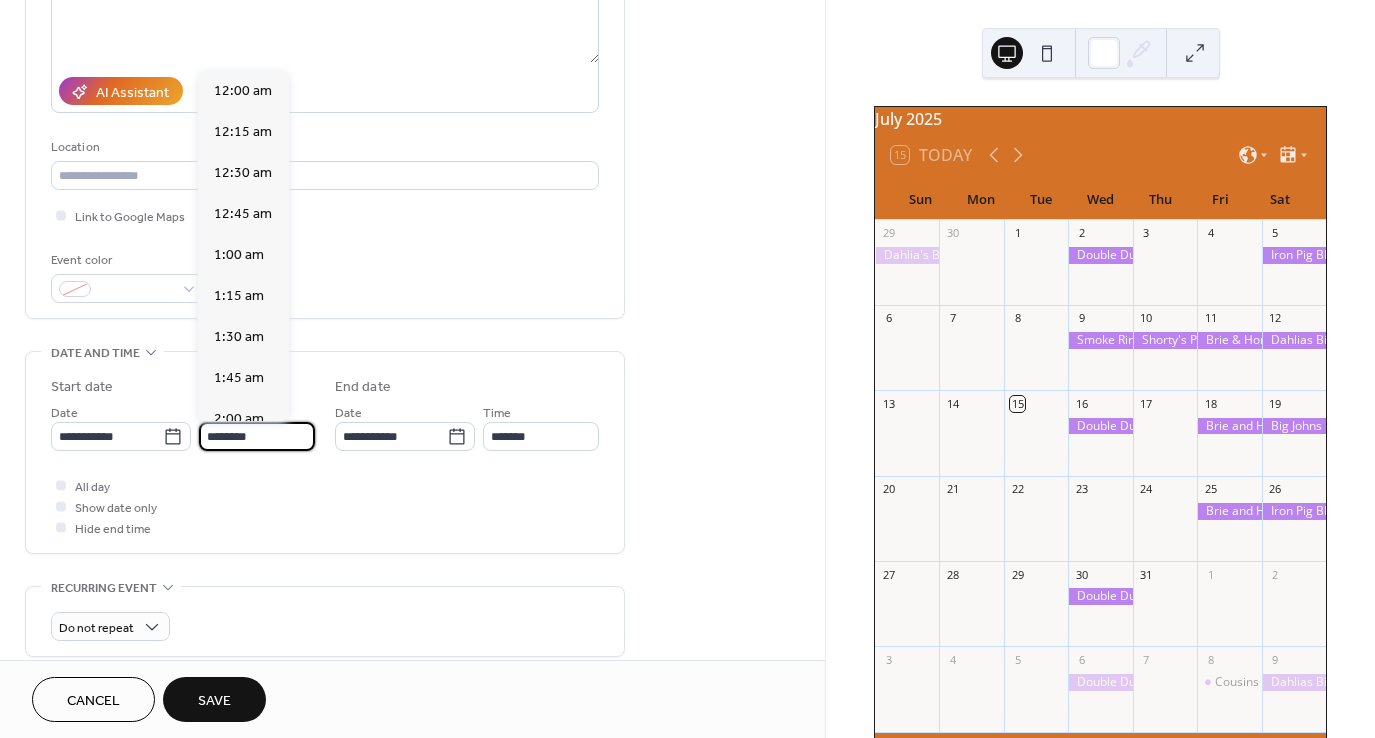 click on "********" at bounding box center [257, 436] 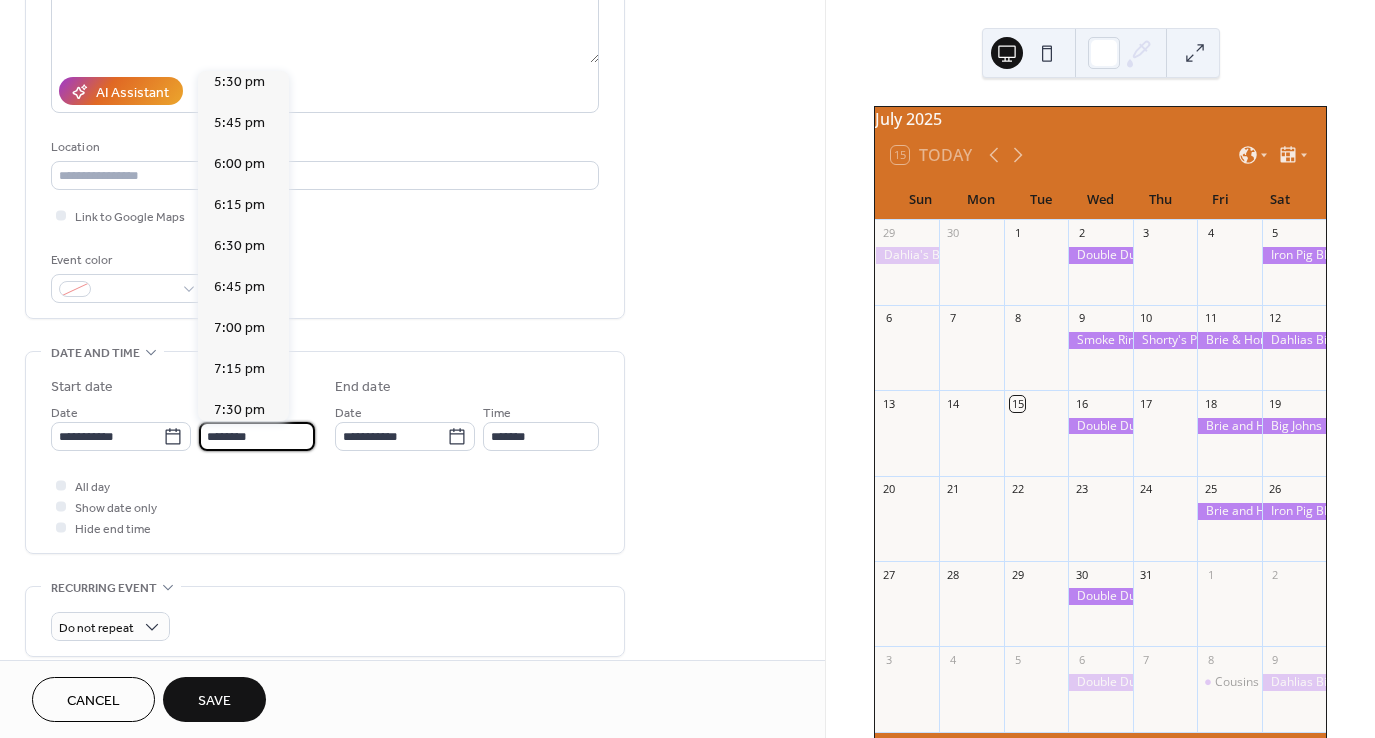 scroll, scrollTop: 2876, scrollLeft: 0, axis: vertical 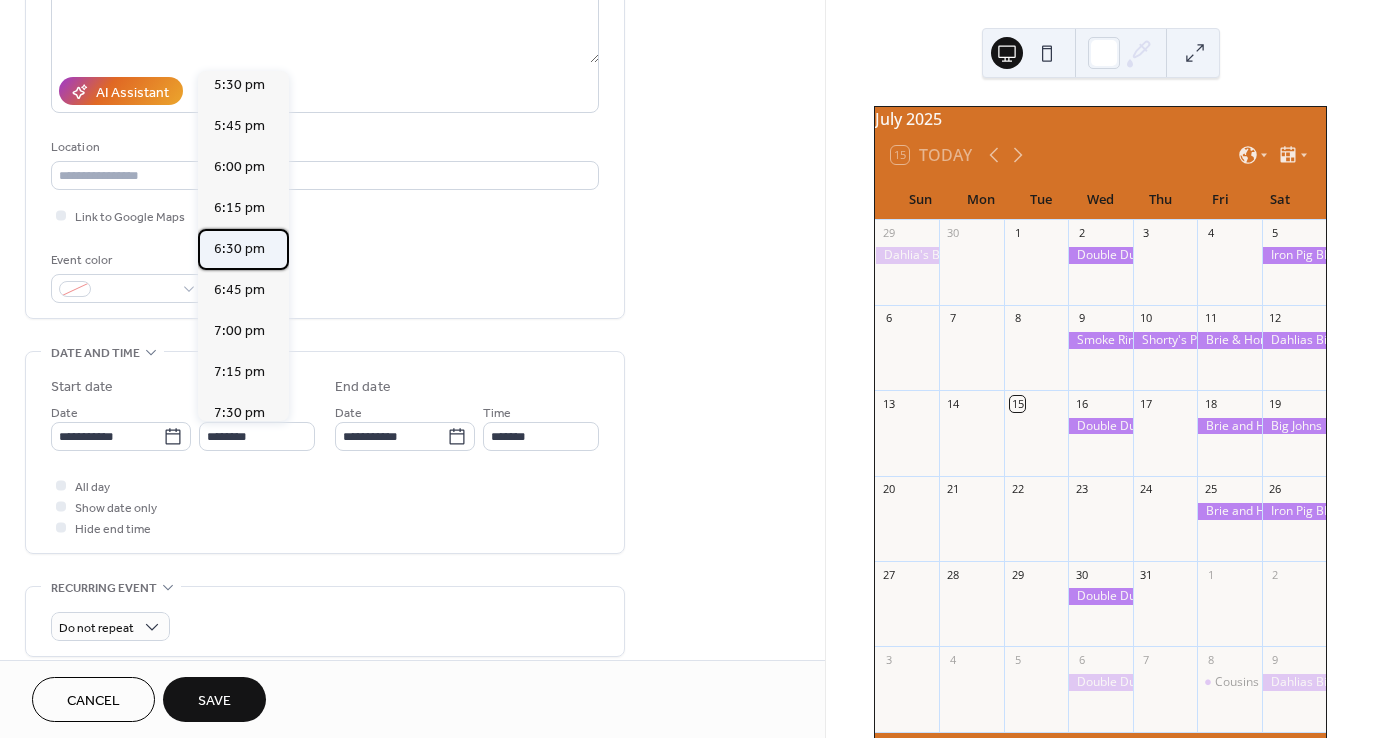 click on "6:30 pm" at bounding box center (239, 249) 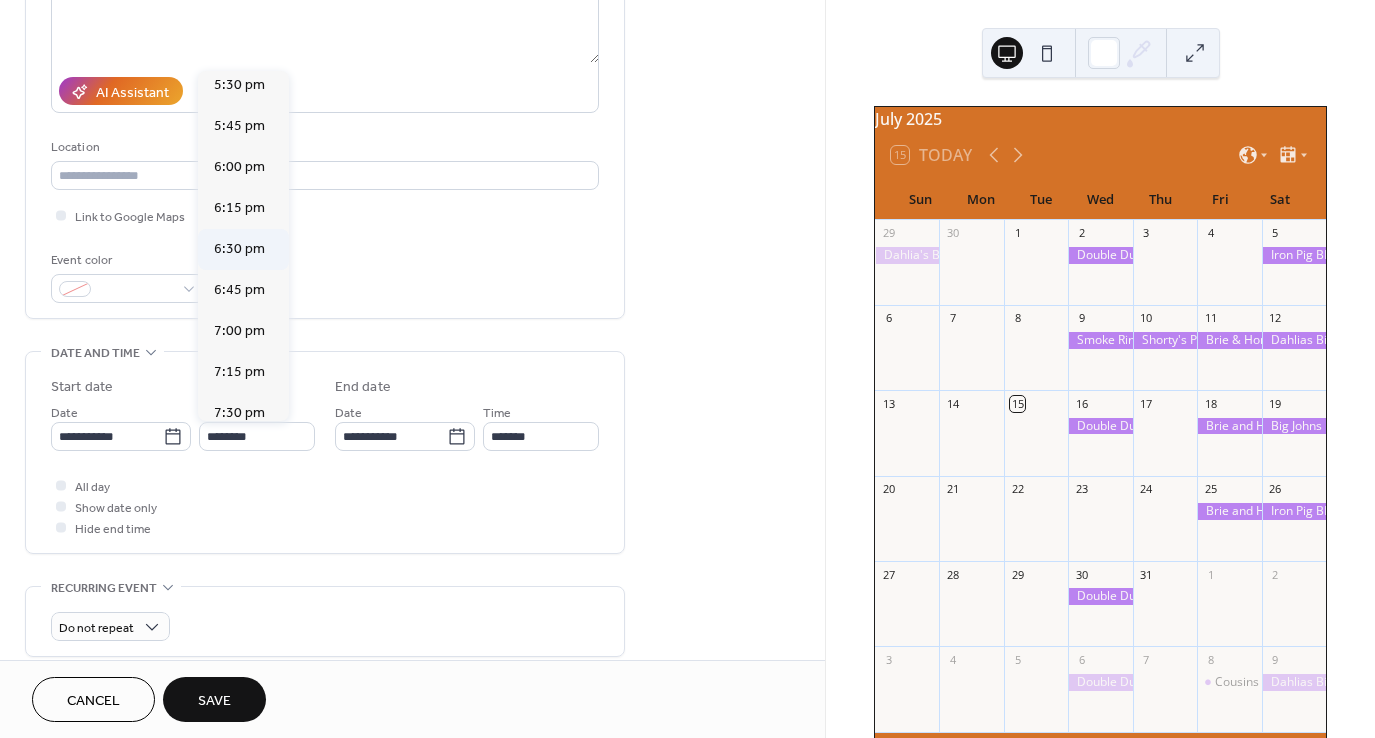 type on "*******" 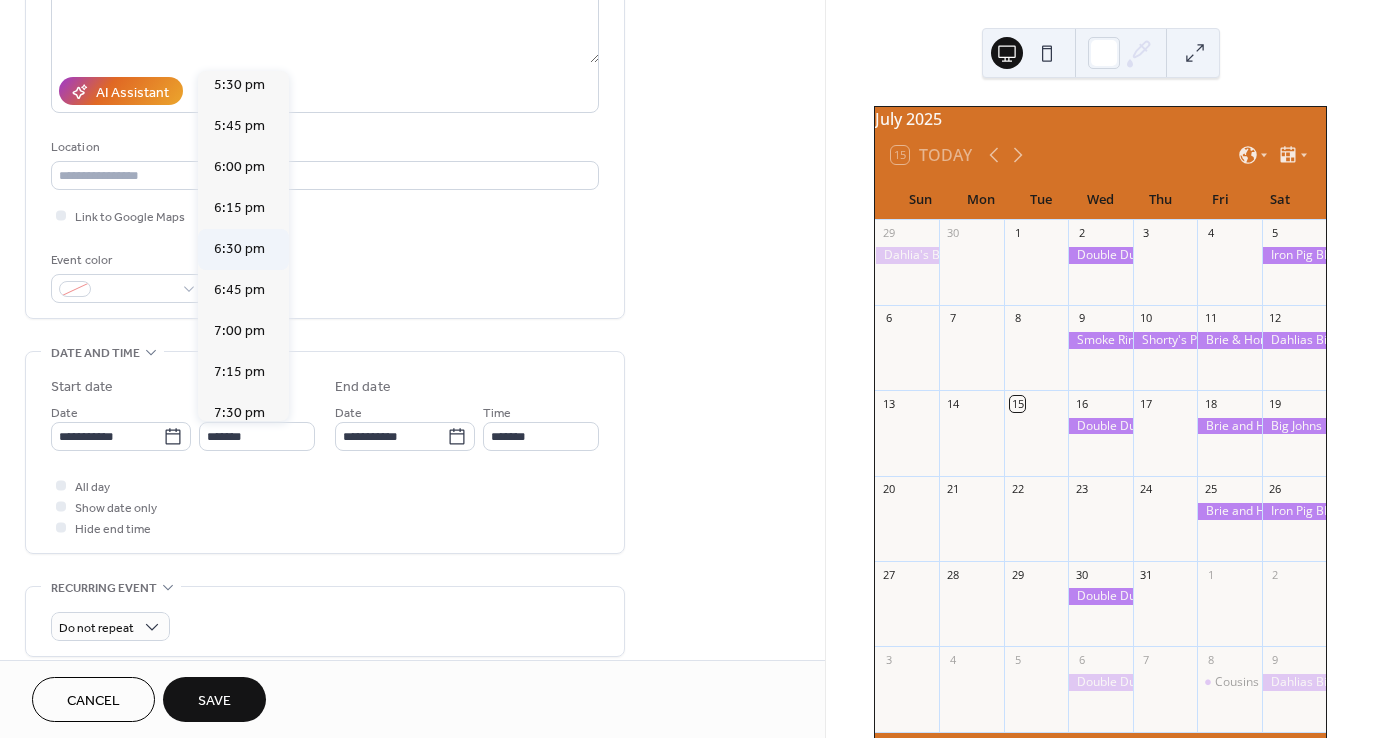 type on "*******" 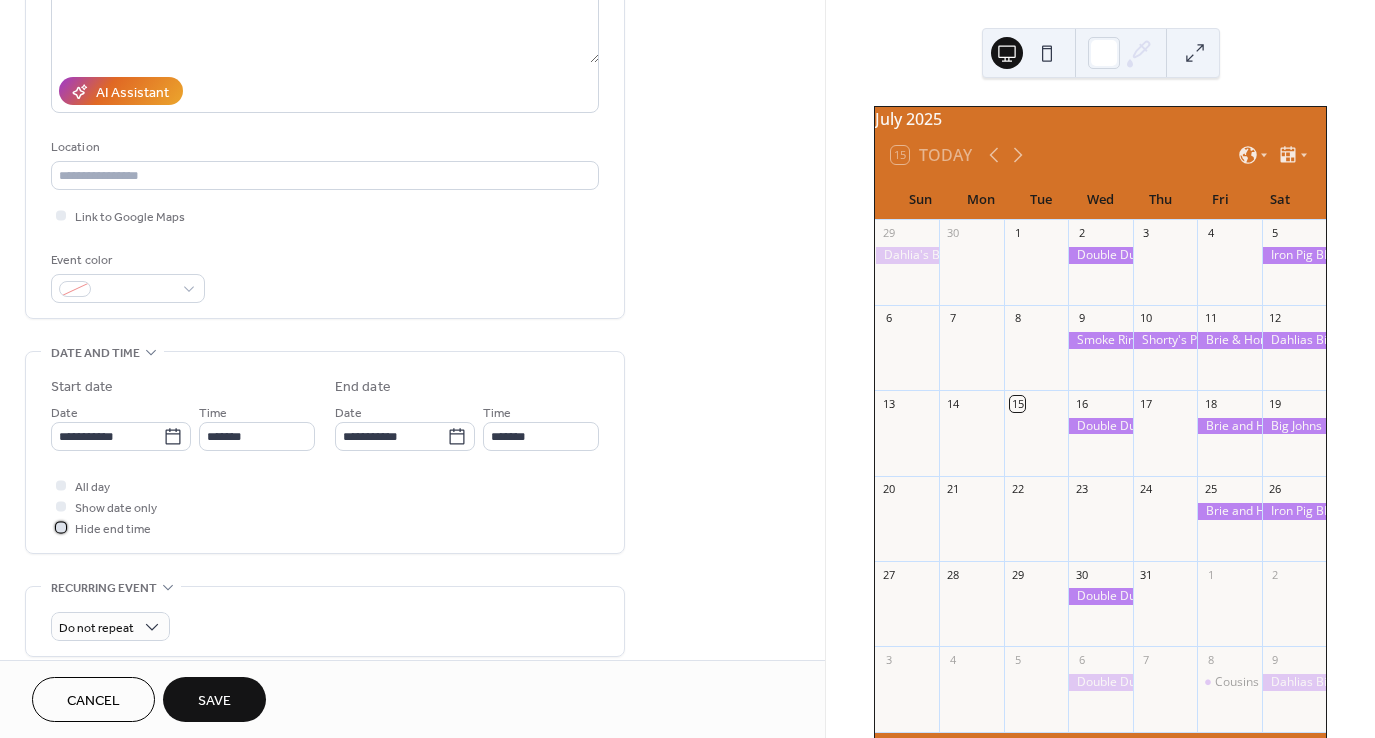 click at bounding box center (61, 527) 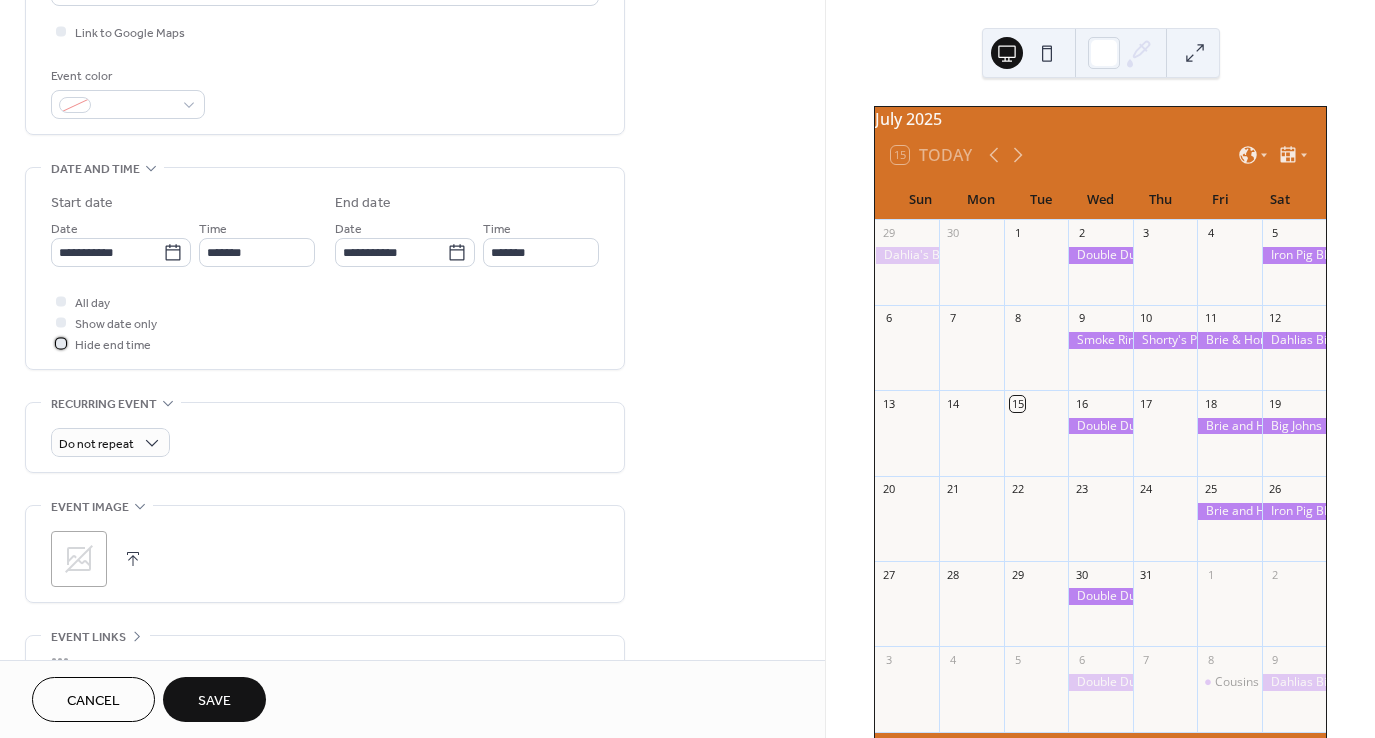 scroll, scrollTop: 488, scrollLeft: 0, axis: vertical 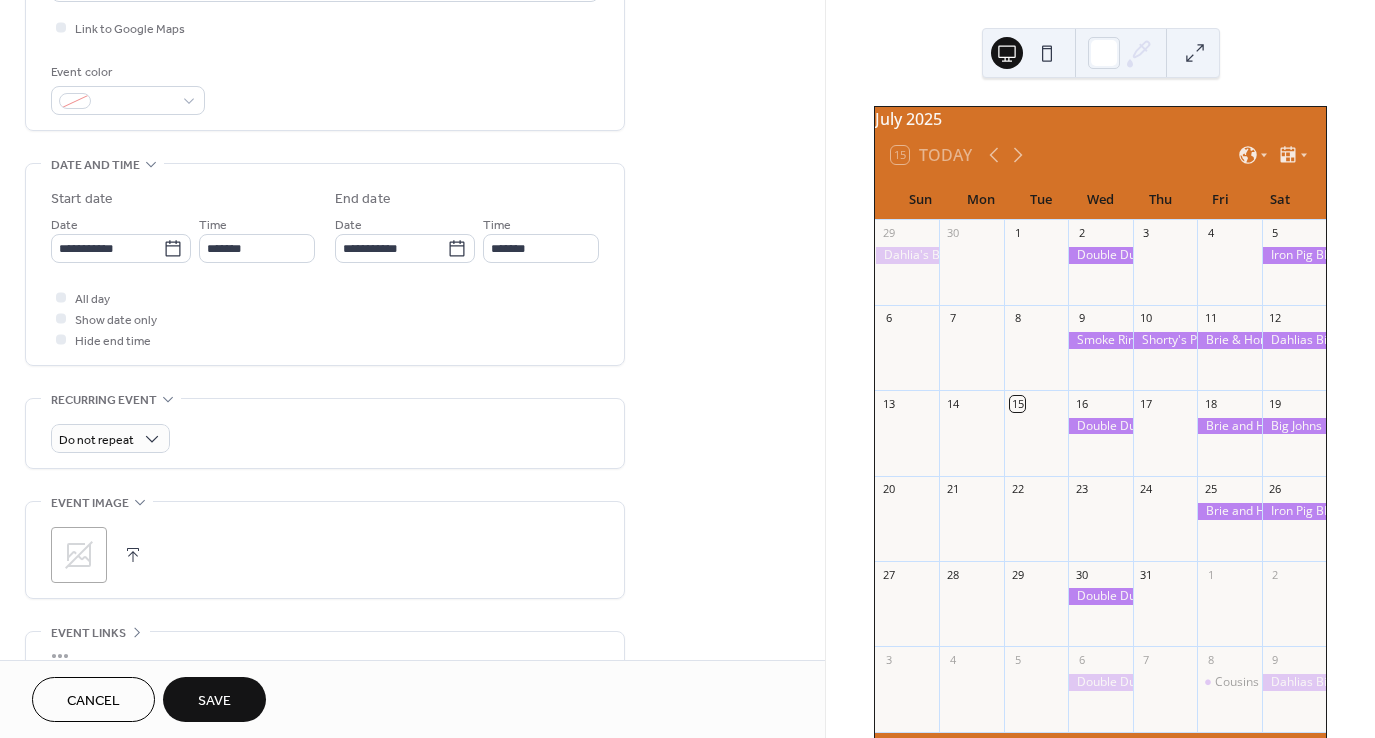 click on "Save" at bounding box center [214, 701] 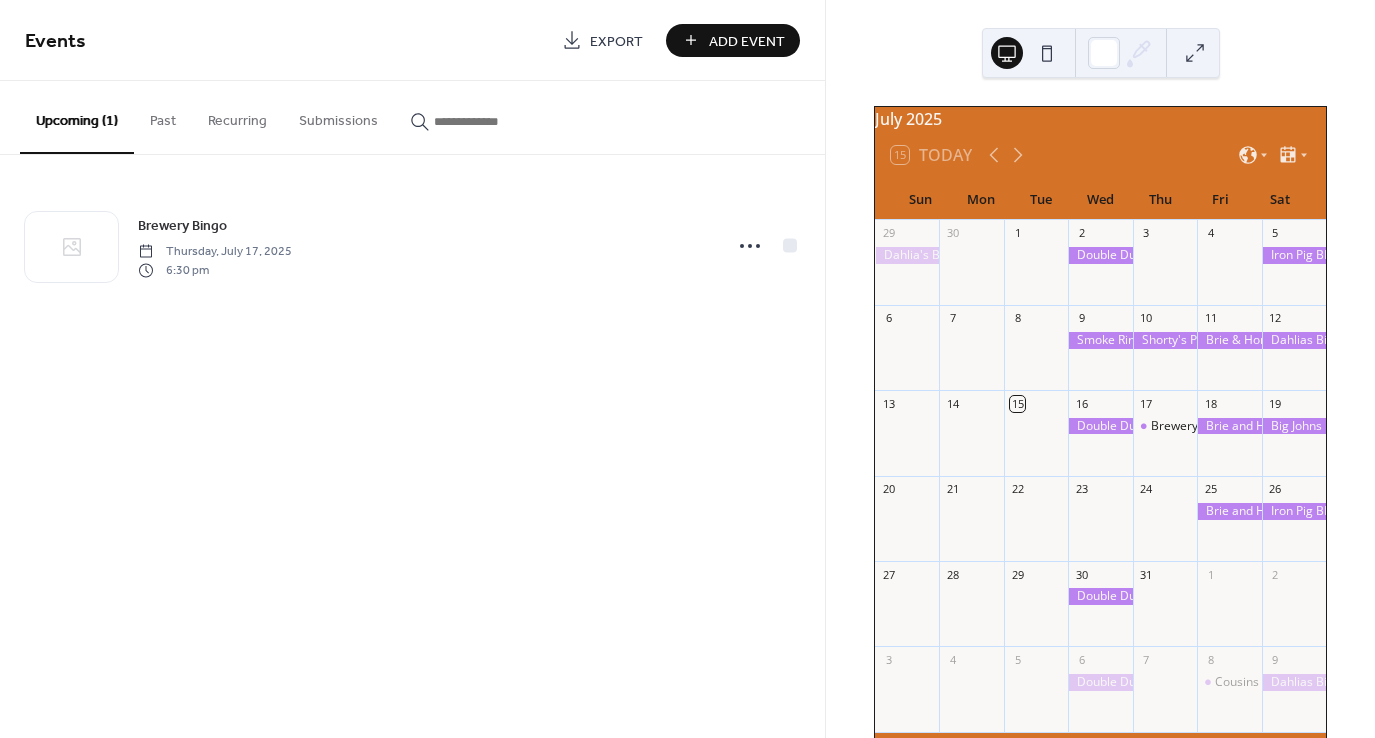click on "Add Event" at bounding box center [747, 41] 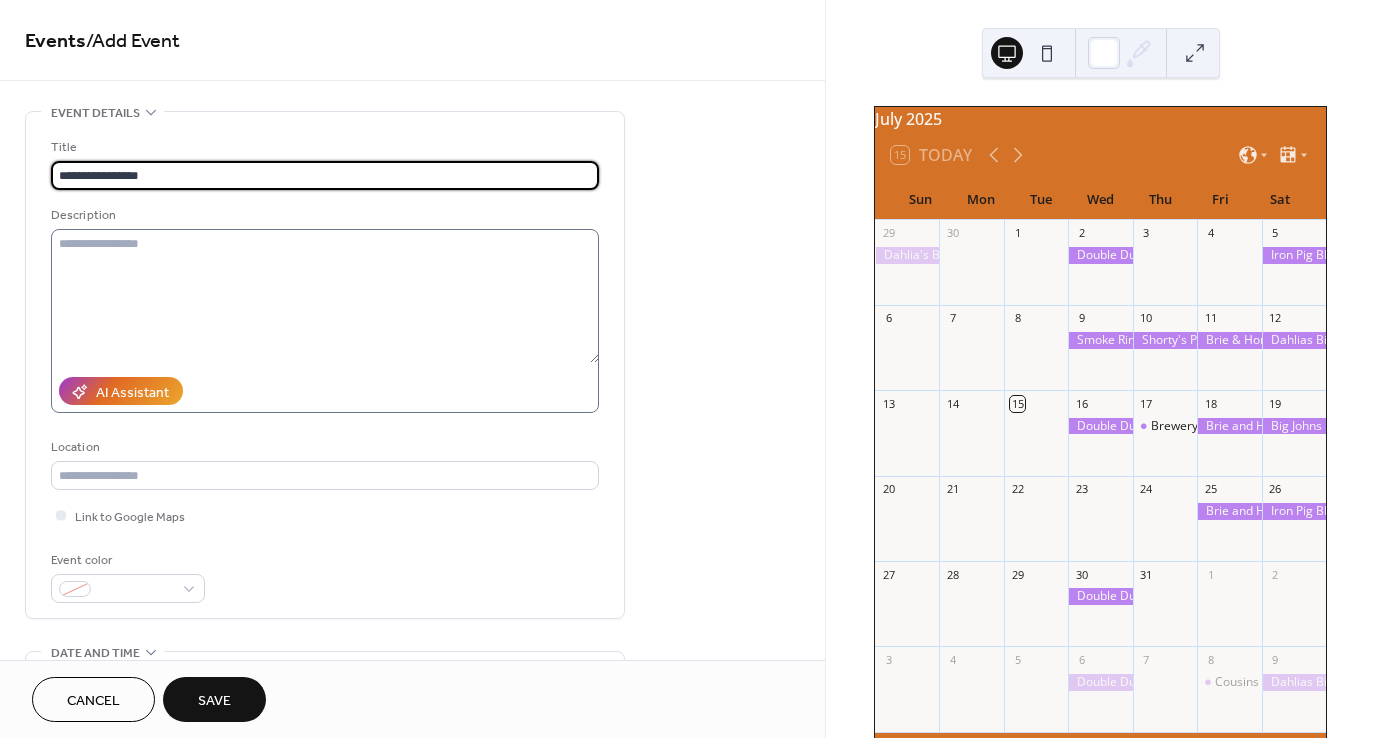 type on "**********" 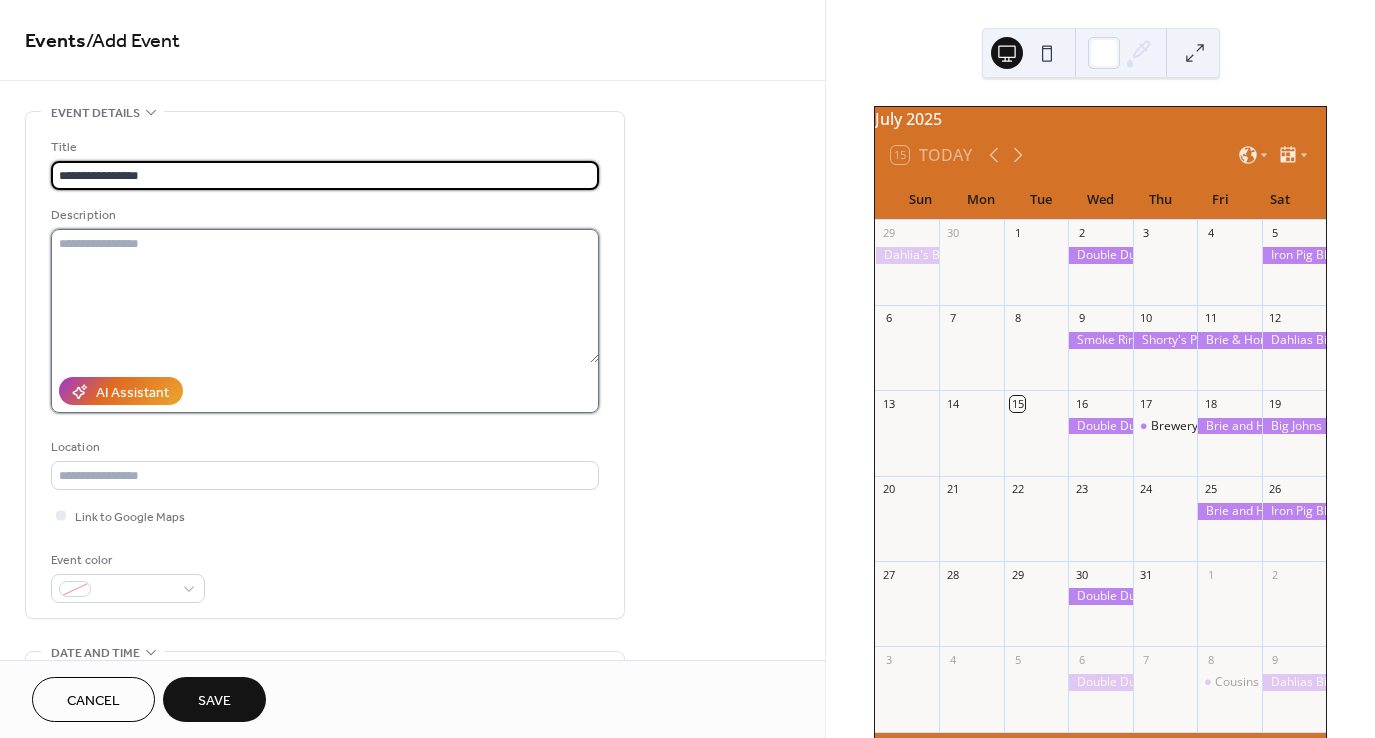 click at bounding box center [325, 296] 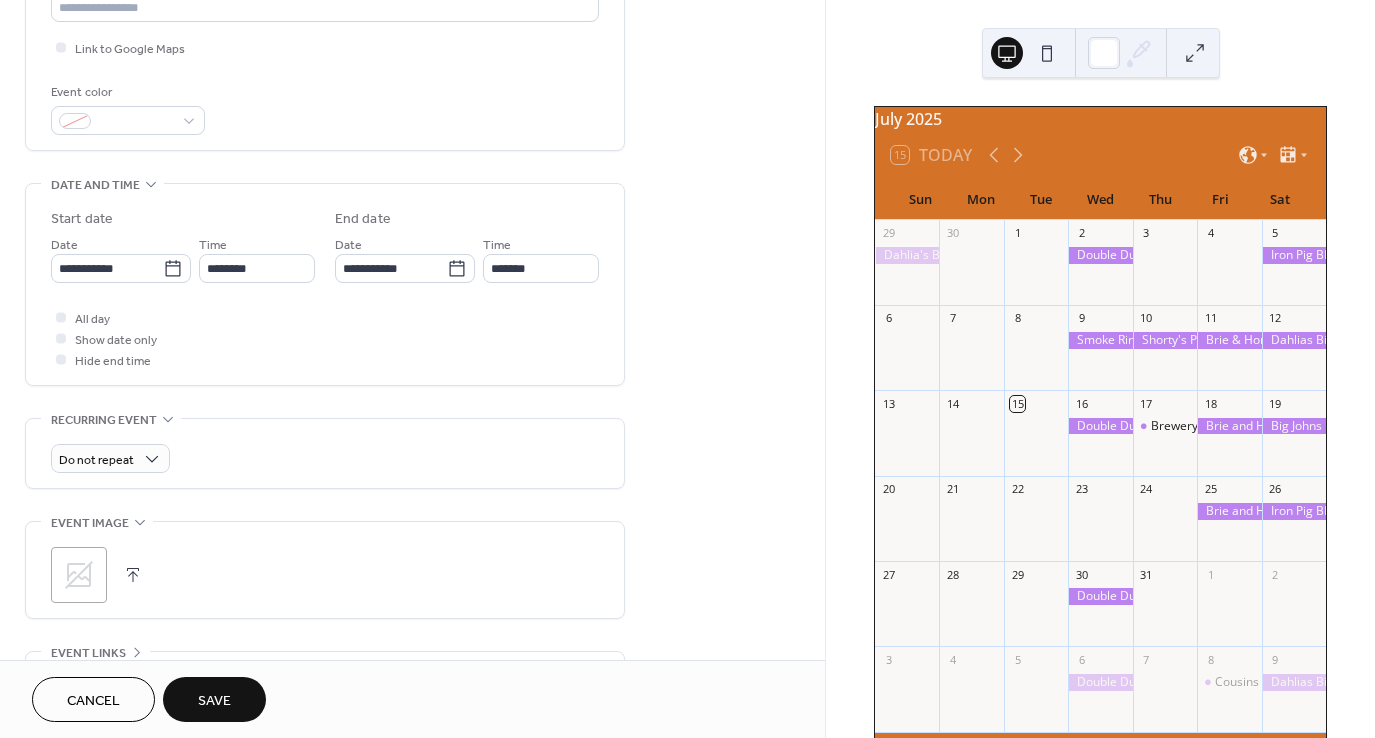 scroll, scrollTop: 479, scrollLeft: 0, axis: vertical 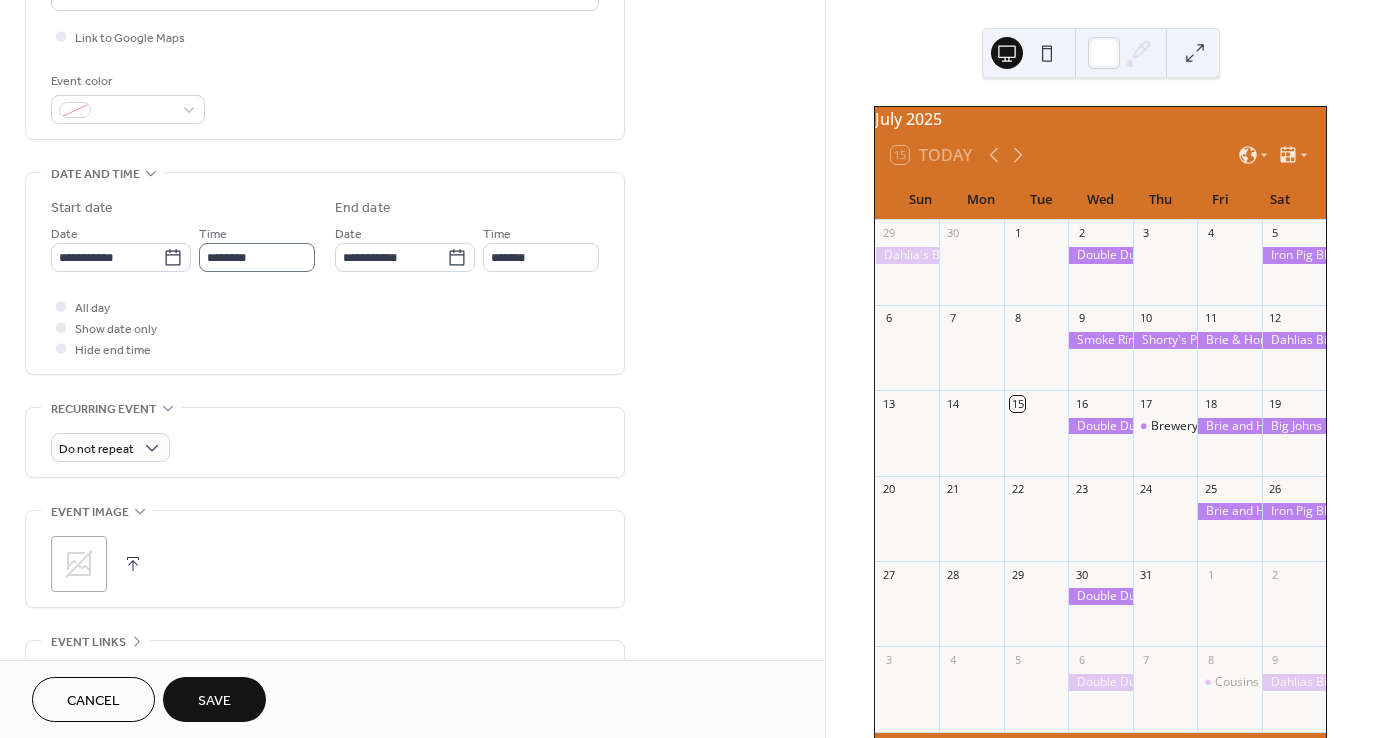 type on "**********" 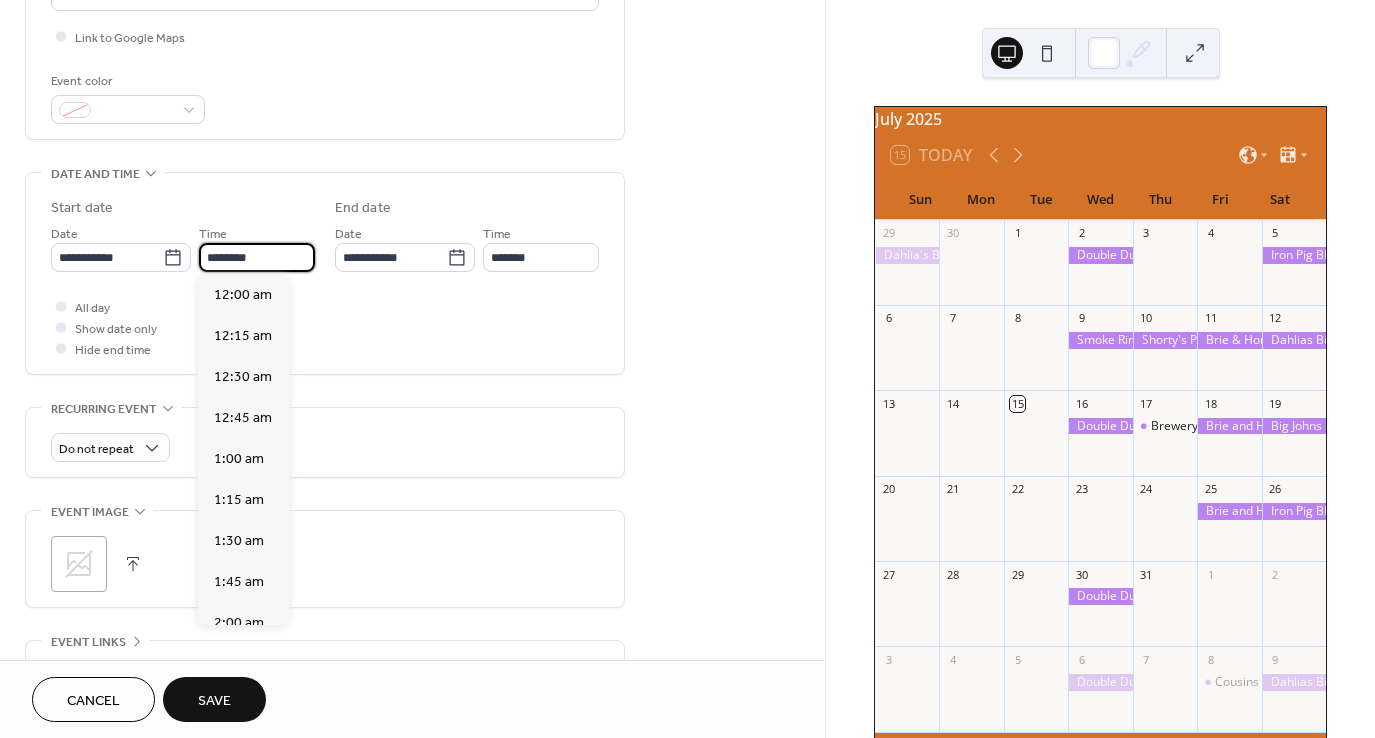 click on "********" at bounding box center [257, 257] 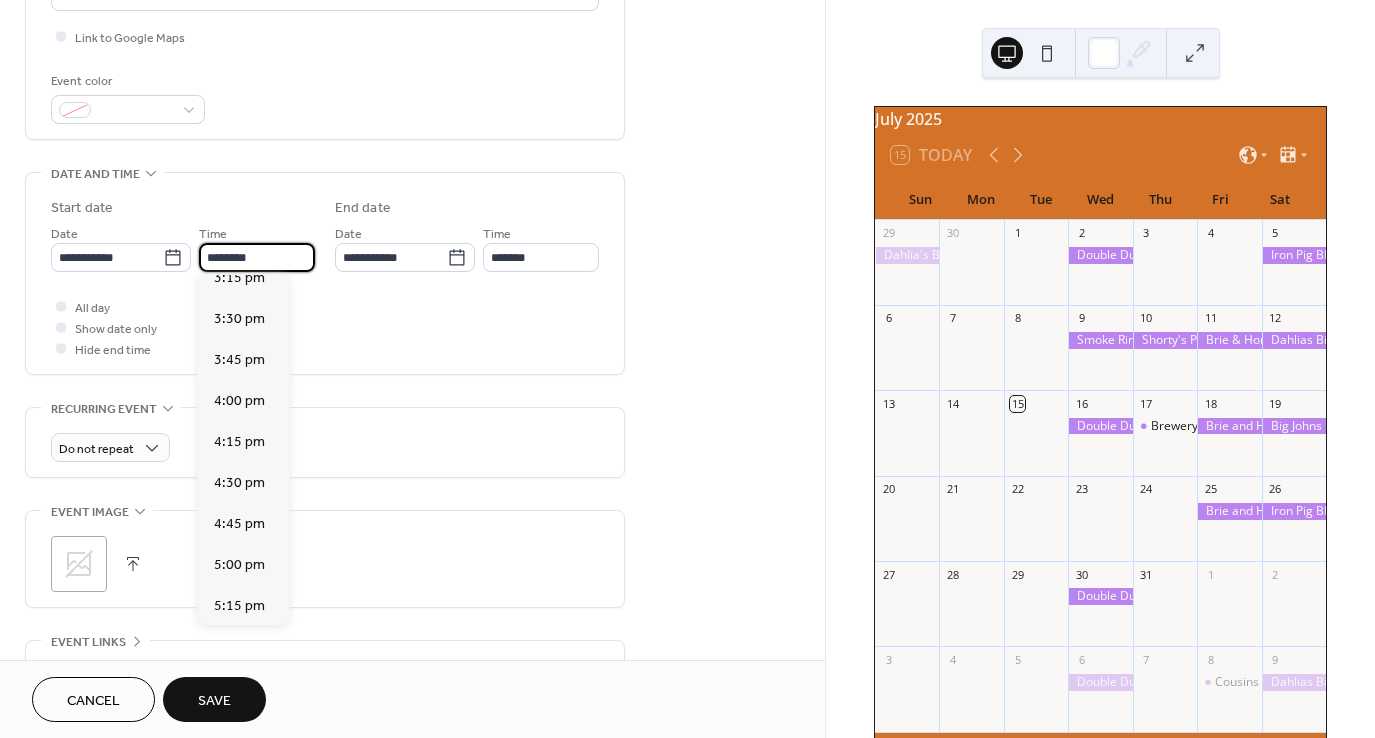 scroll, scrollTop: 2518, scrollLeft: 0, axis: vertical 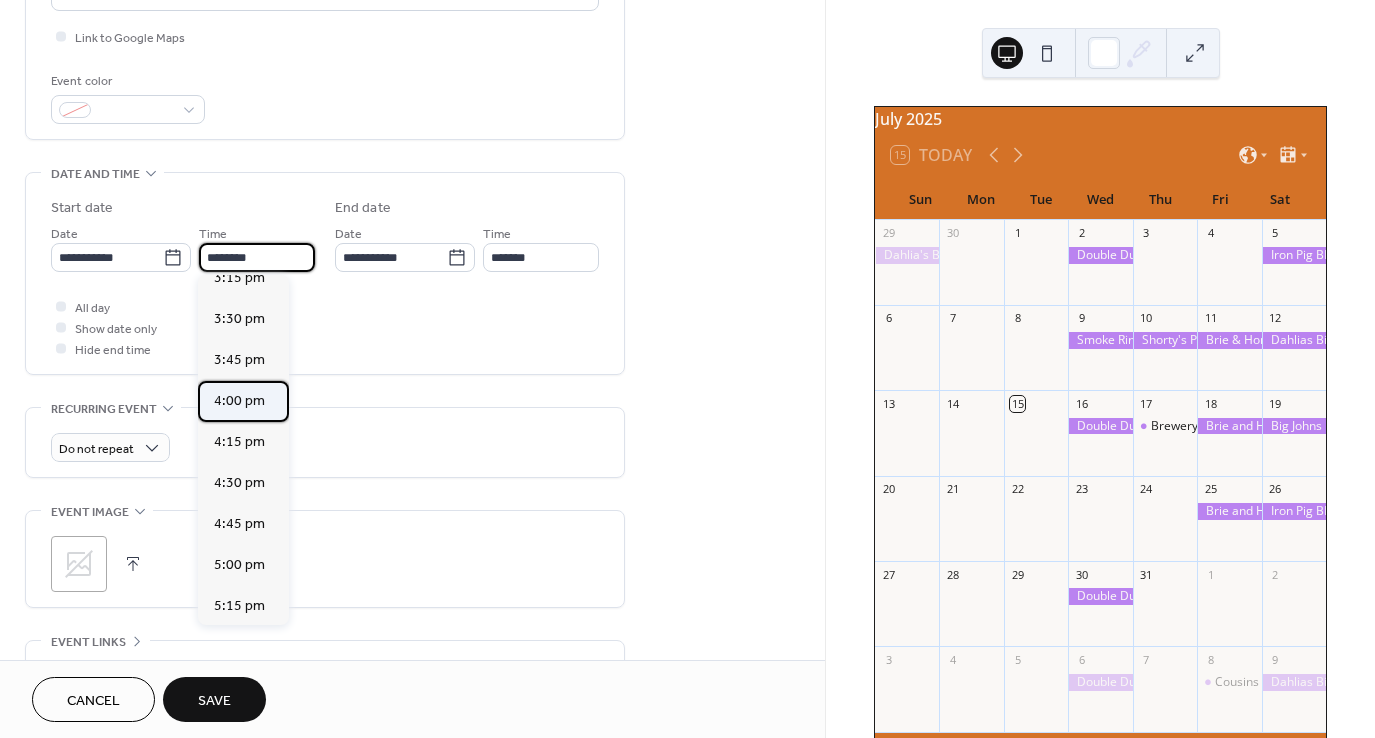 click on "4:00 pm" at bounding box center [239, 401] 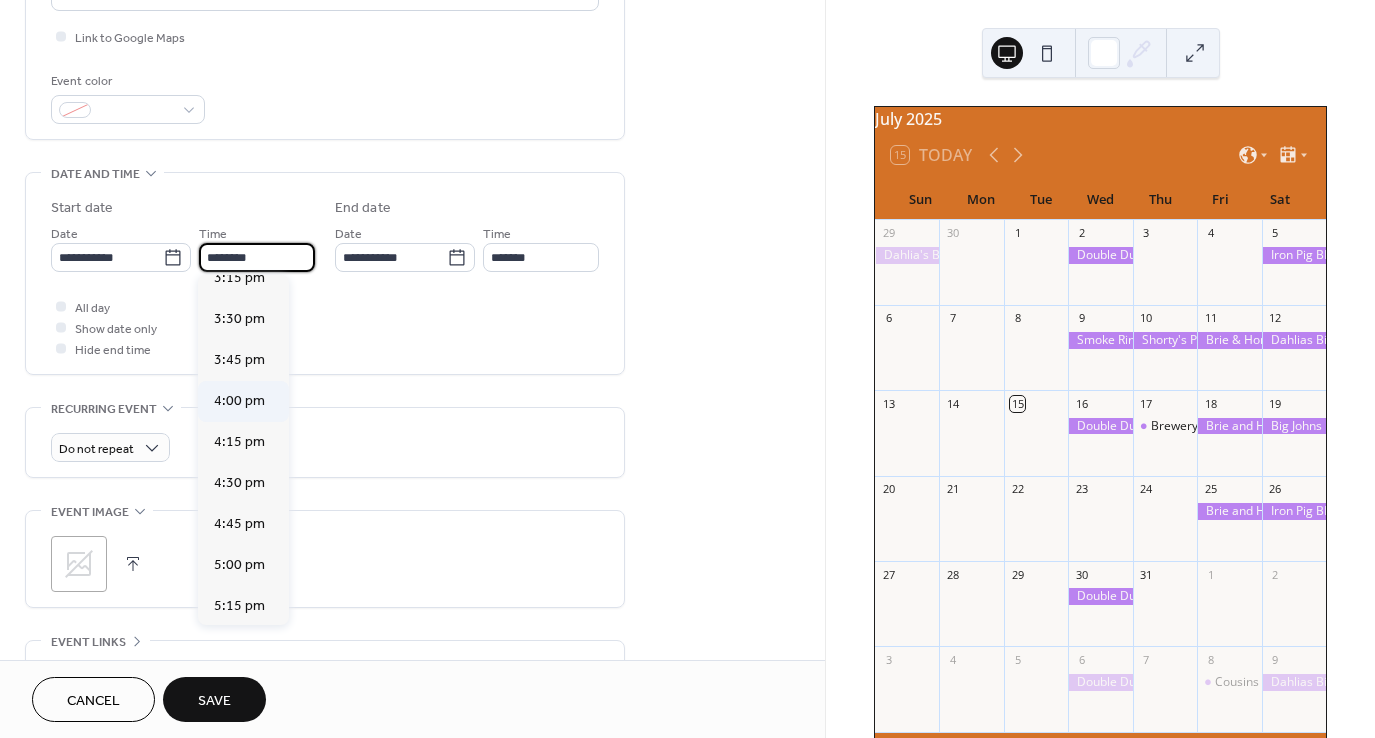 type on "*******" 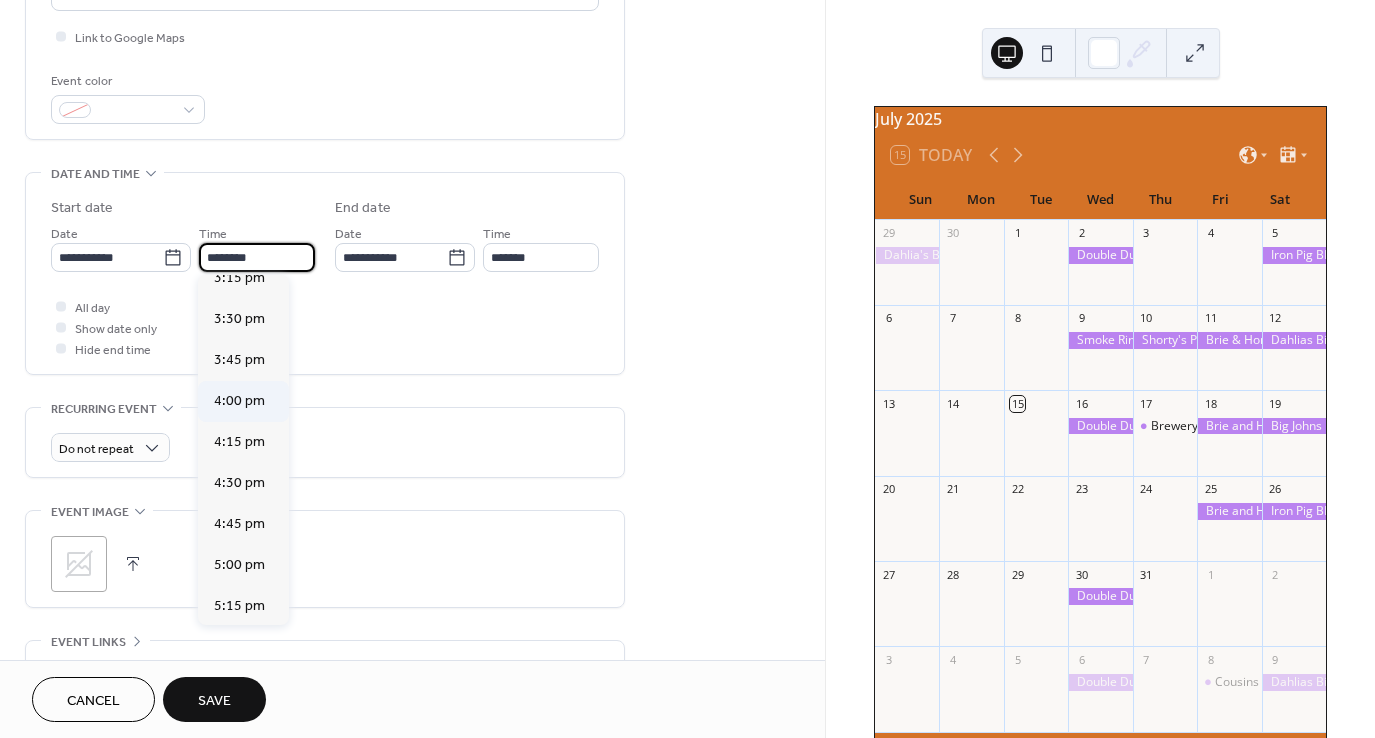 type on "*******" 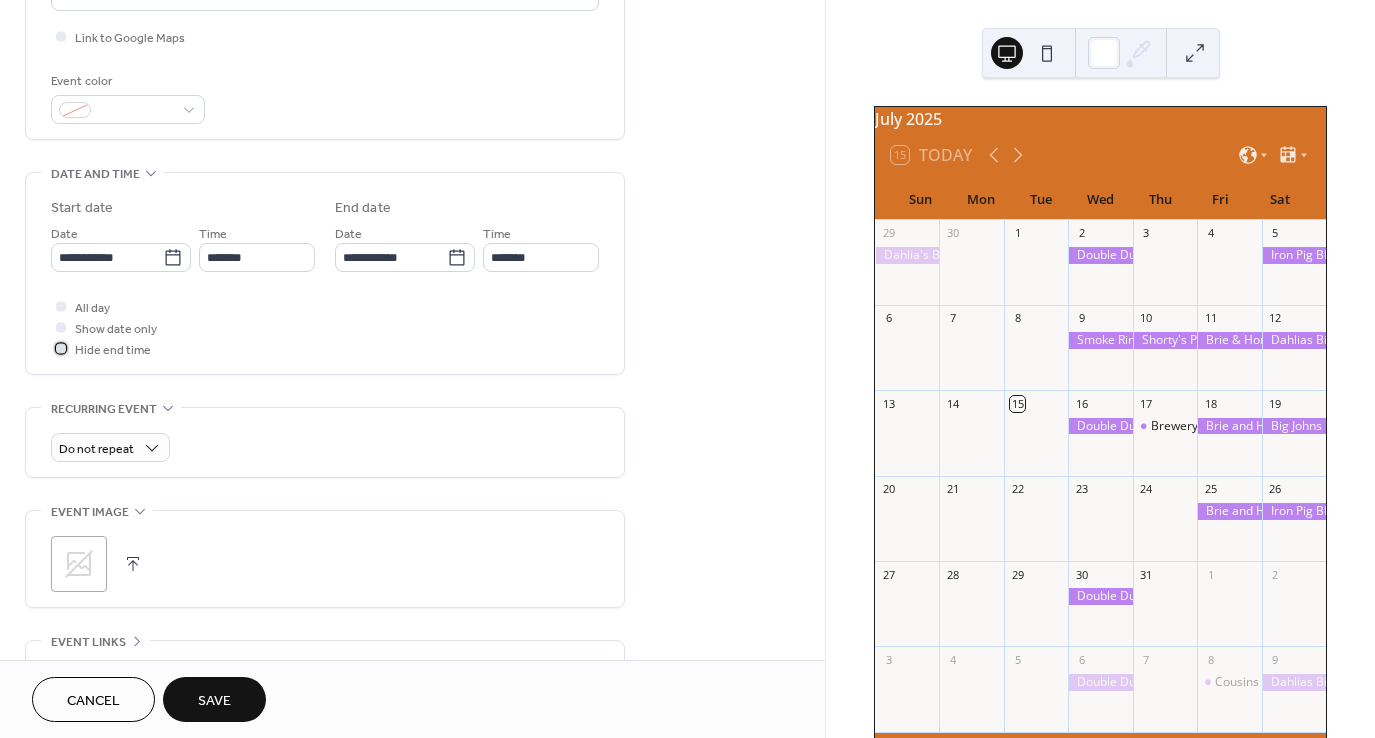 click at bounding box center [61, 348] 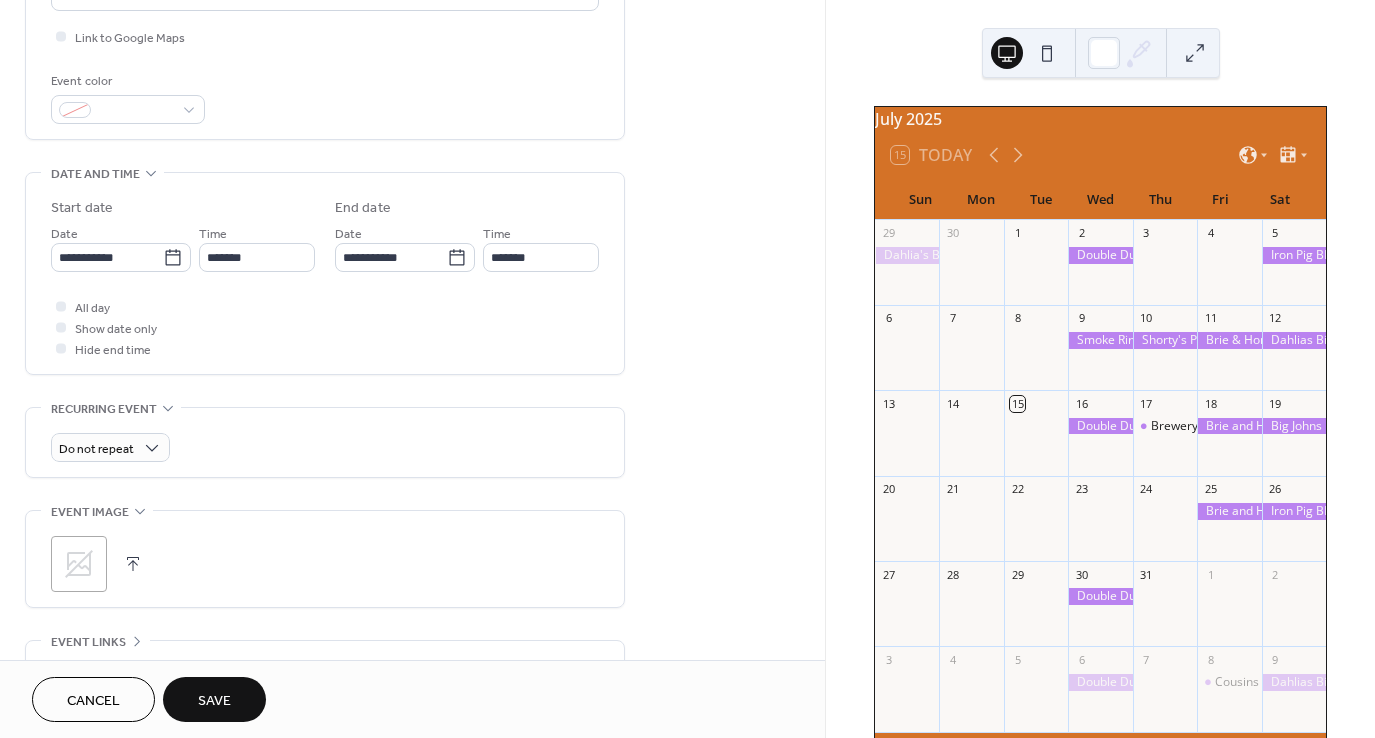 click on "Save" at bounding box center [214, 701] 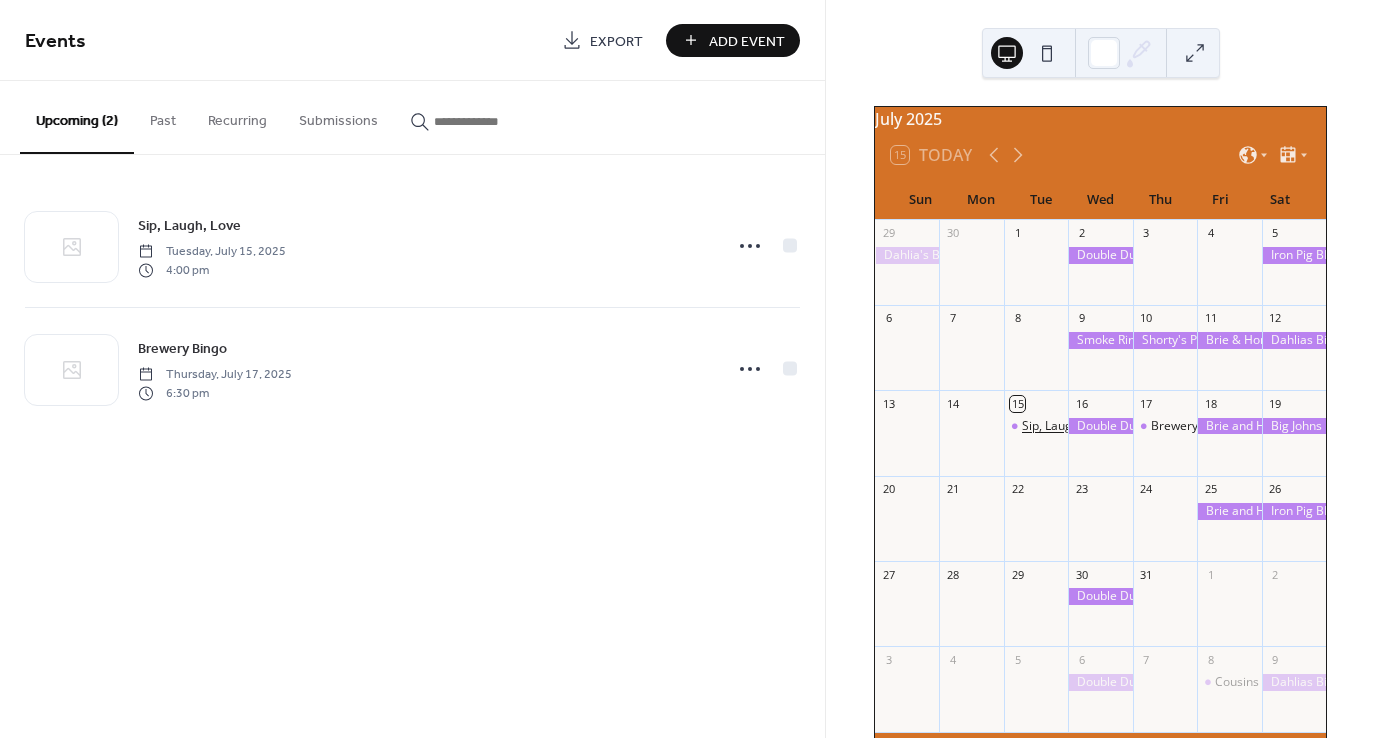 click on "Sip, Laugh, Love" at bounding box center (1066, 426) 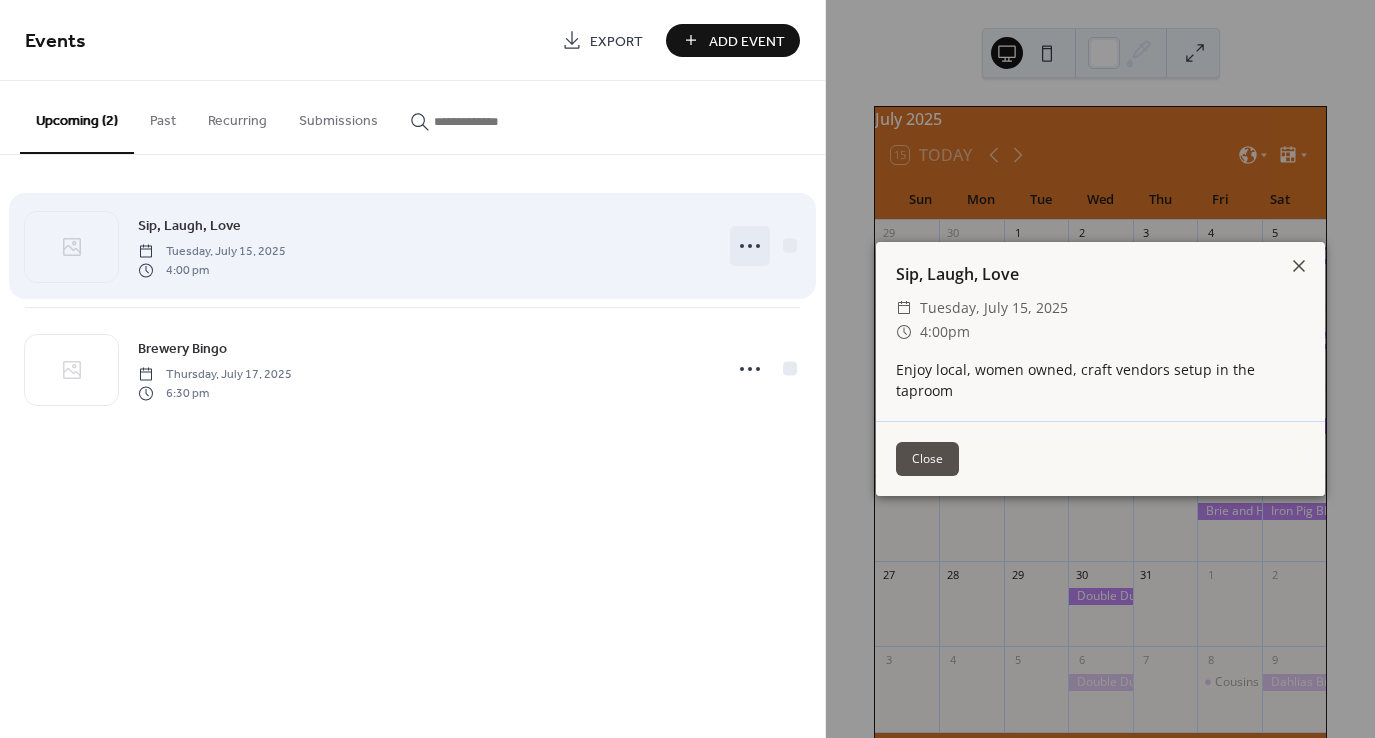 click 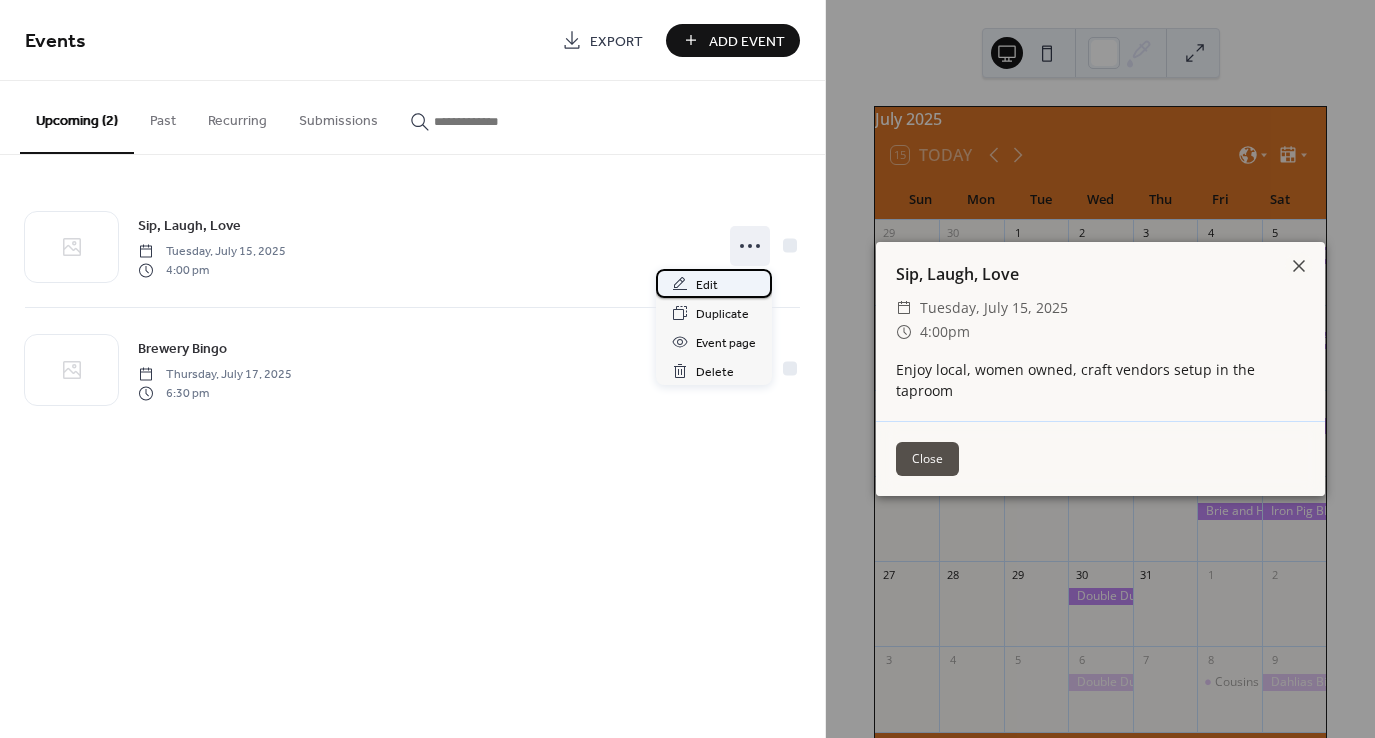 click on "Edit" at bounding box center (714, 283) 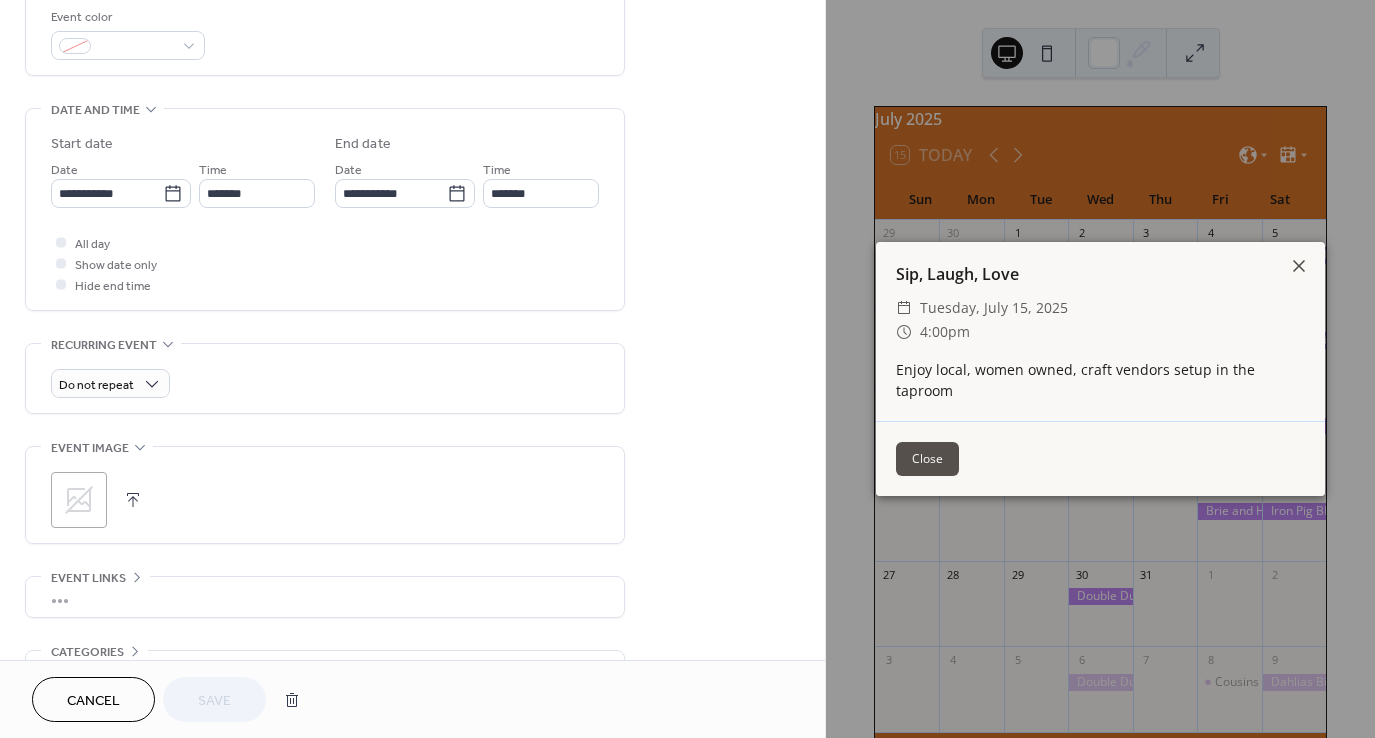 scroll, scrollTop: 542, scrollLeft: 0, axis: vertical 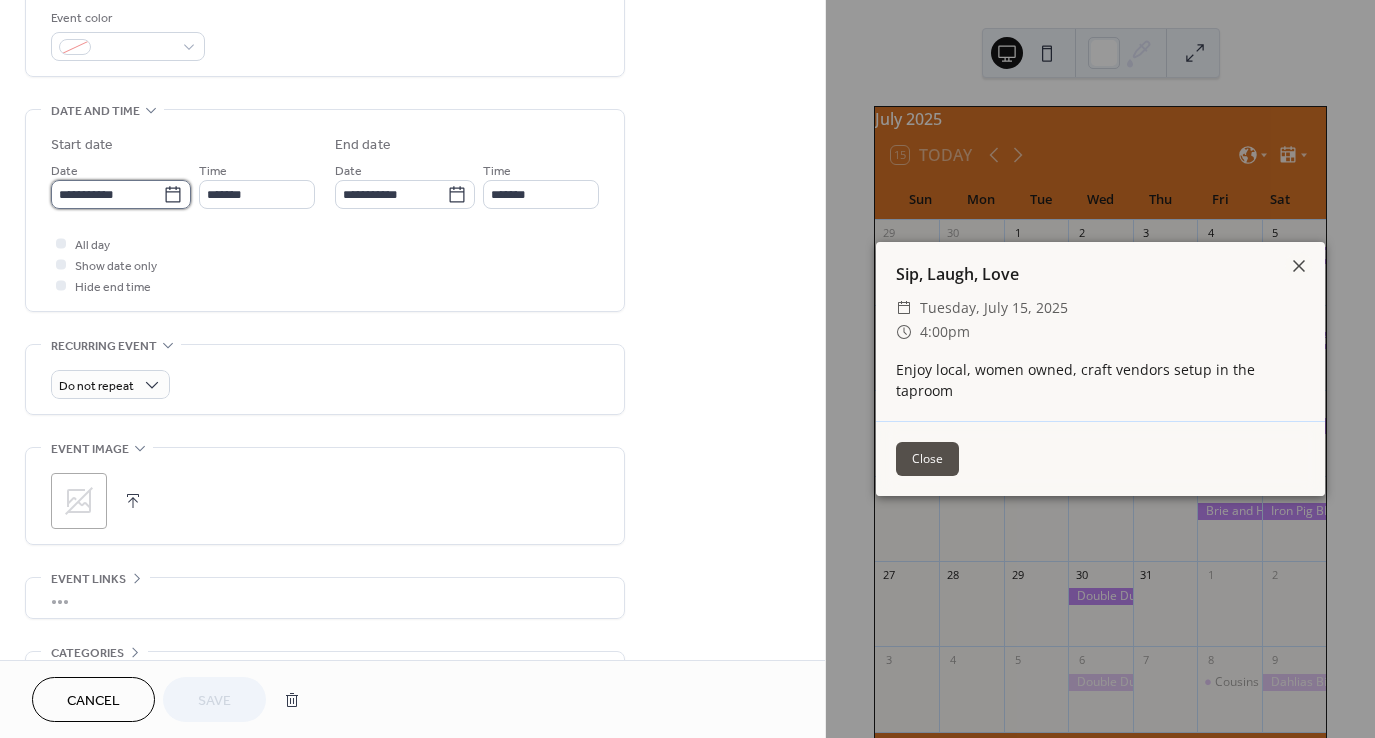 click on "**********" at bounding box center (107, 194) 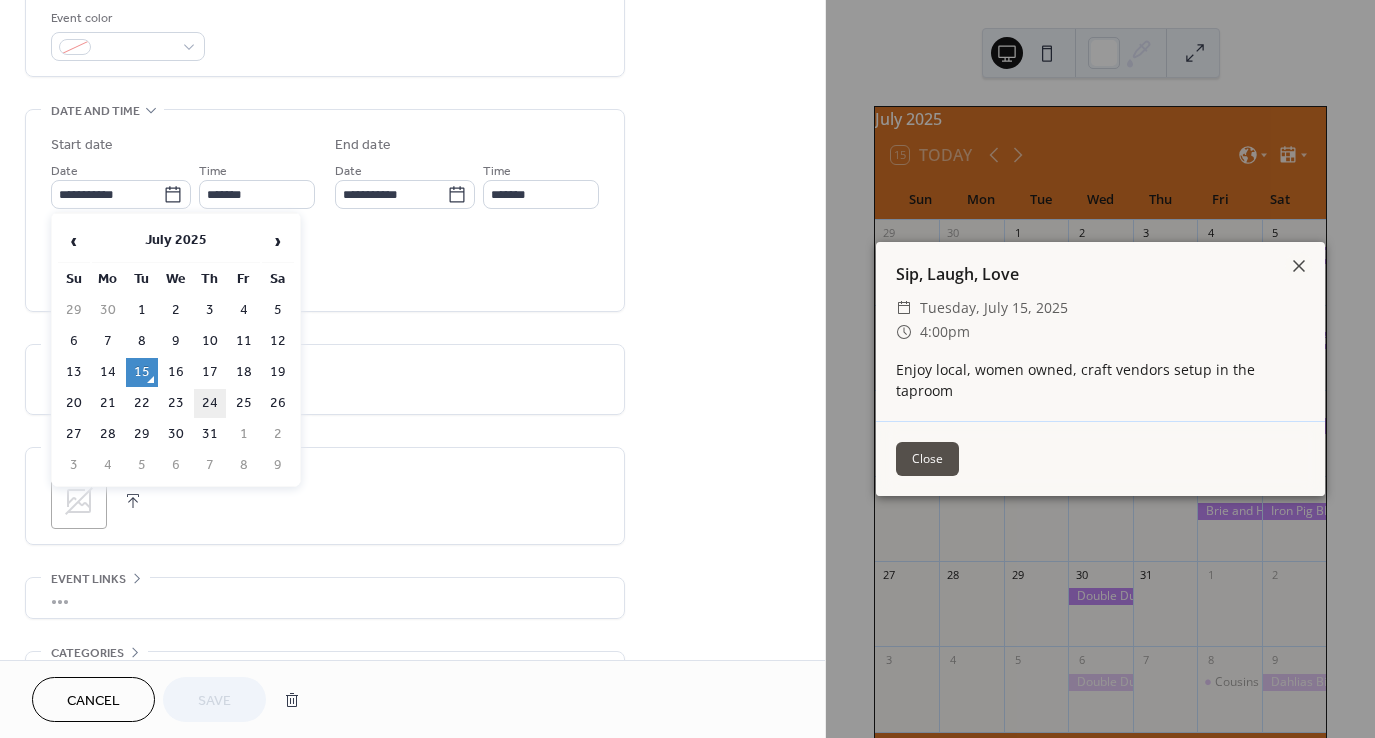 click on "24" at bounding box center (210, 403) 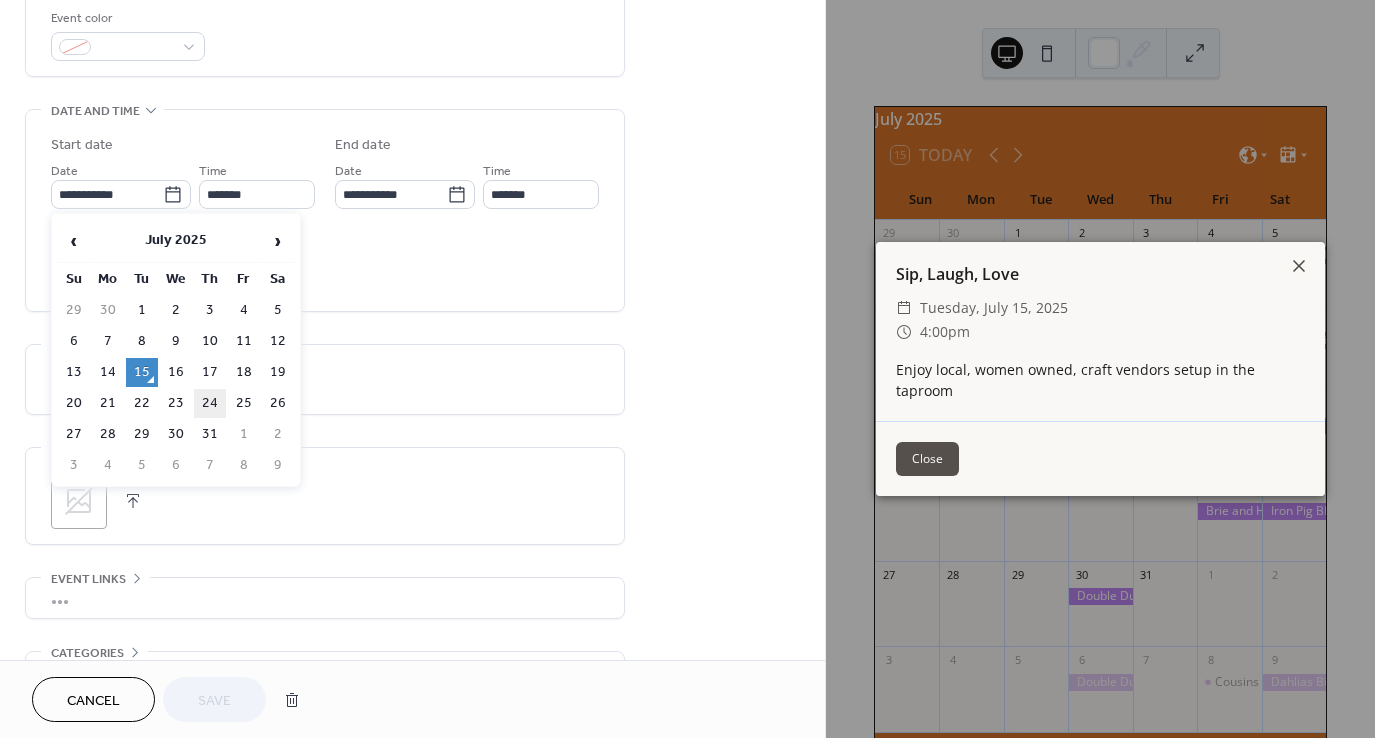 type on "**********" 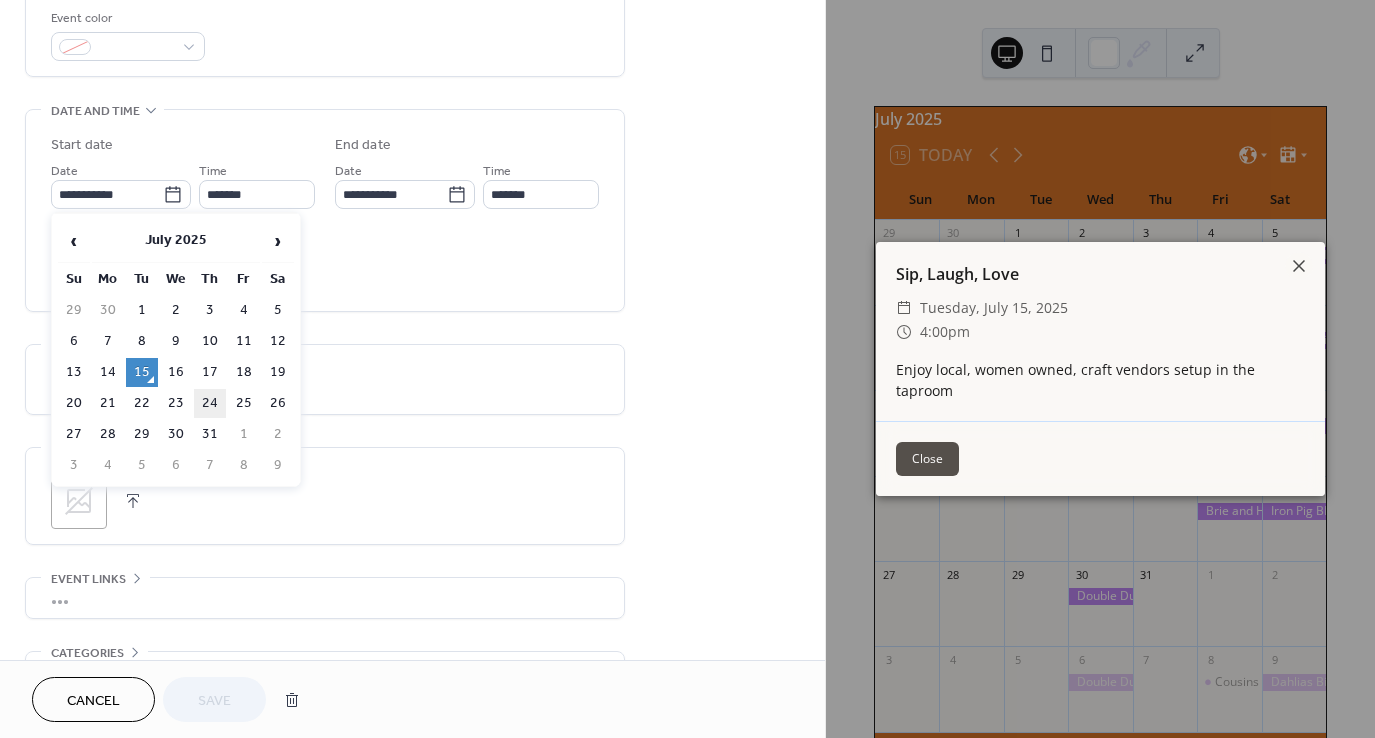 type on "**********" 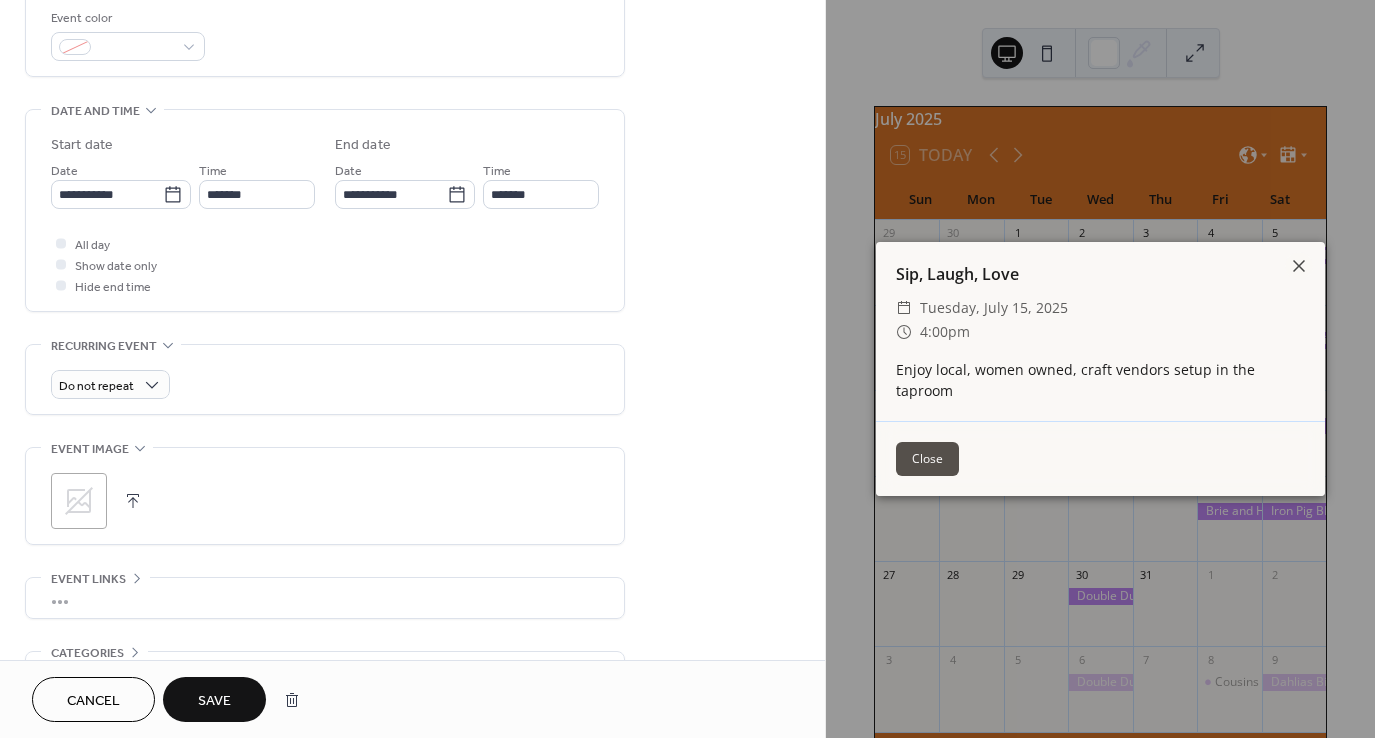 click on "Save" at bounding box center [214, 701] 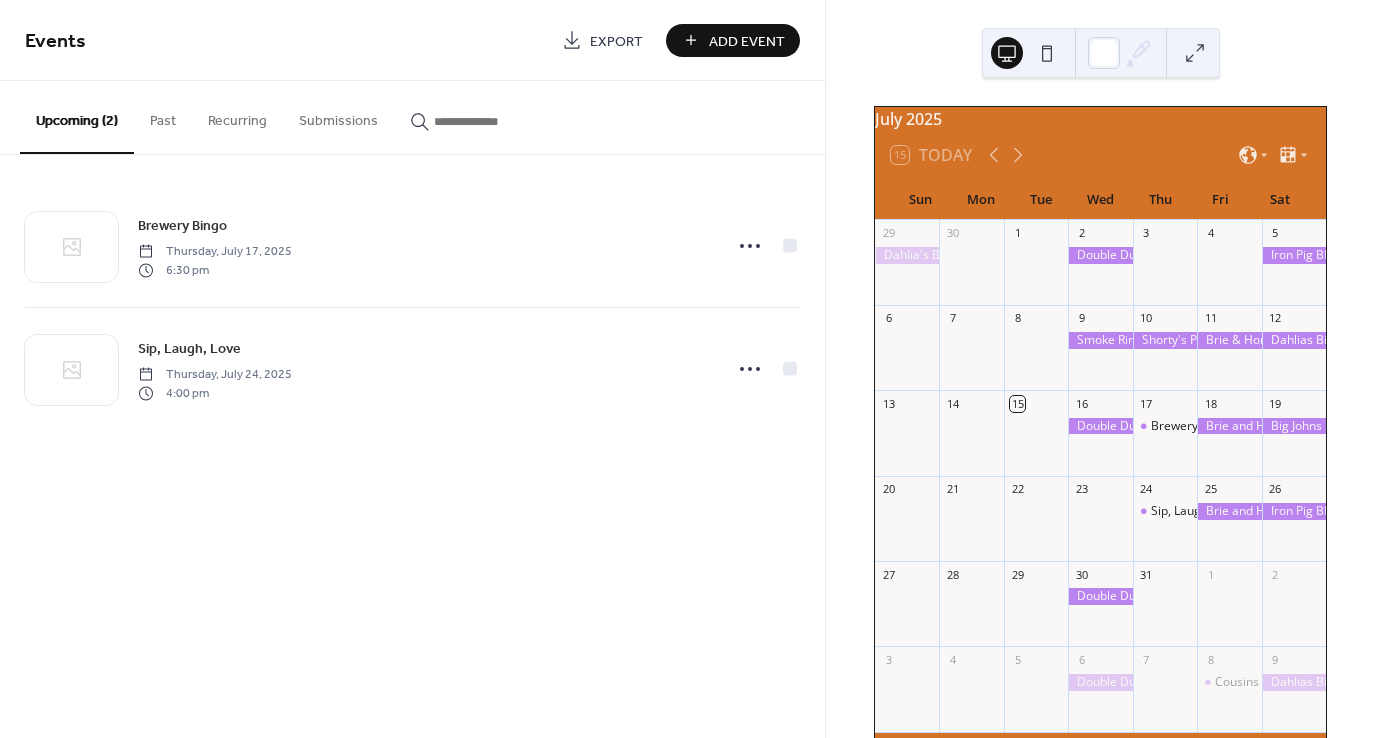 click on "Add Event" at bounding box center [747, 41] 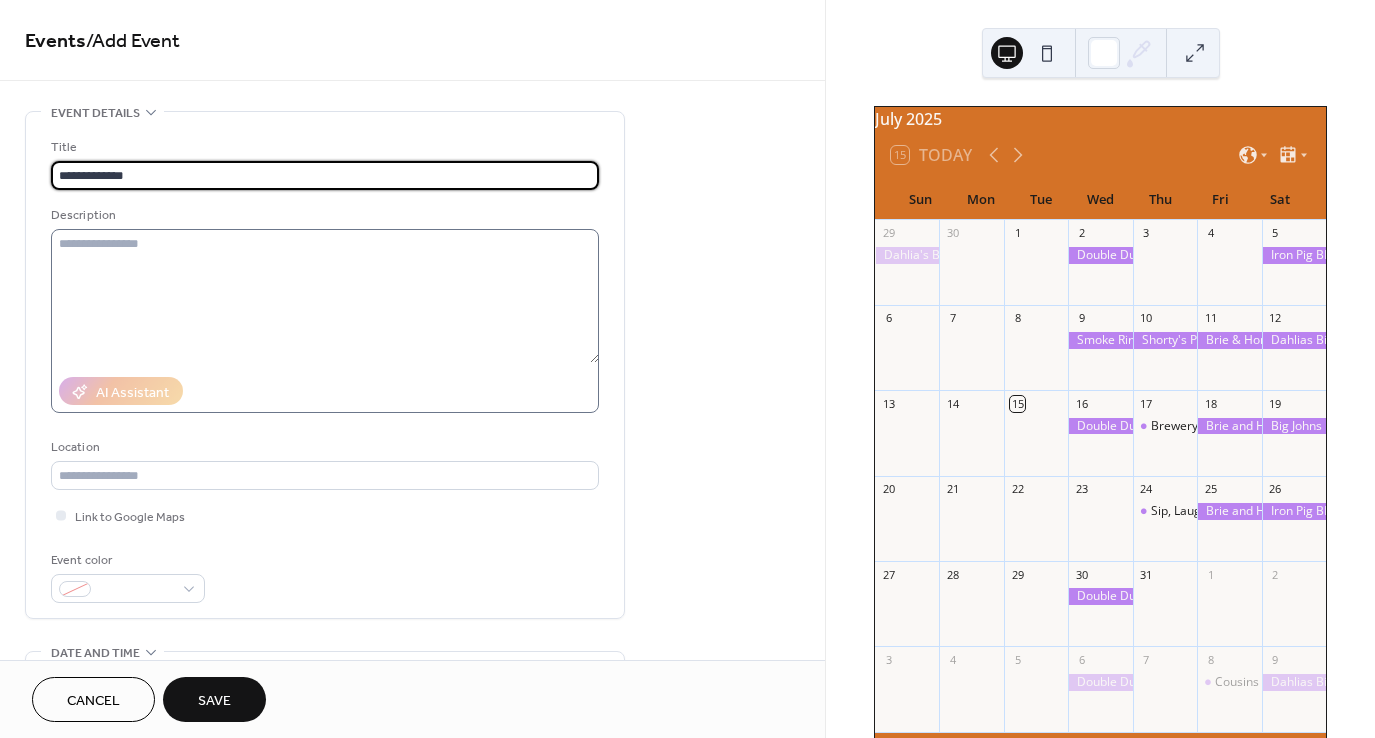type on "**********" 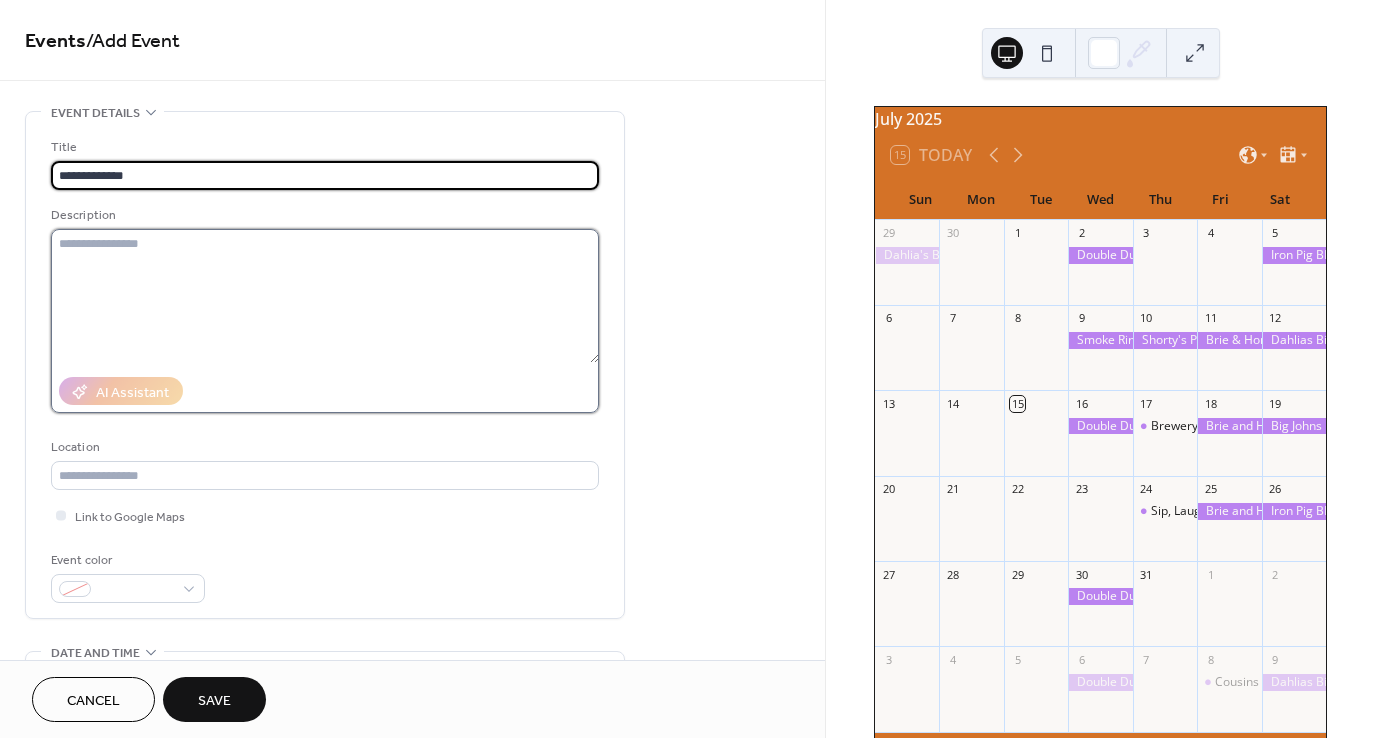 click at bounding box center (325, 296) 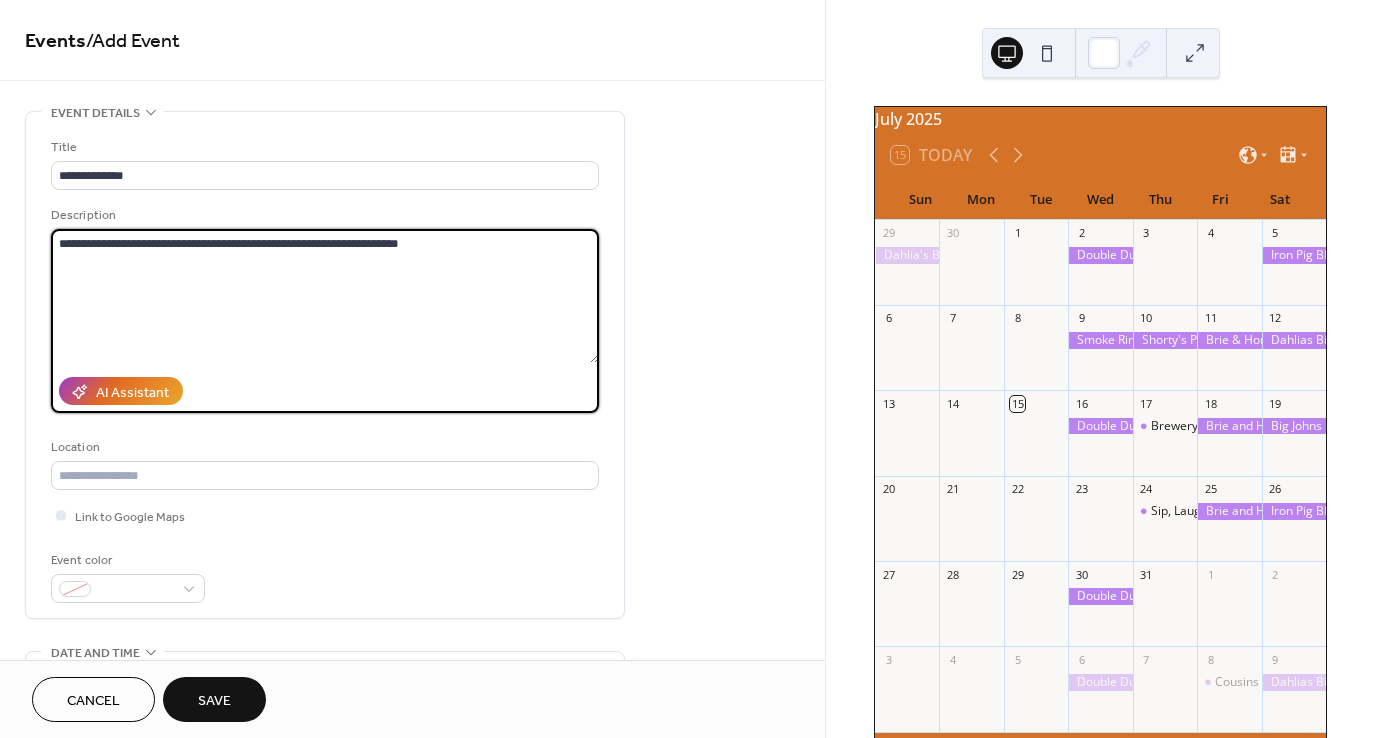 click on "**********" at bounding box center [325, 296] 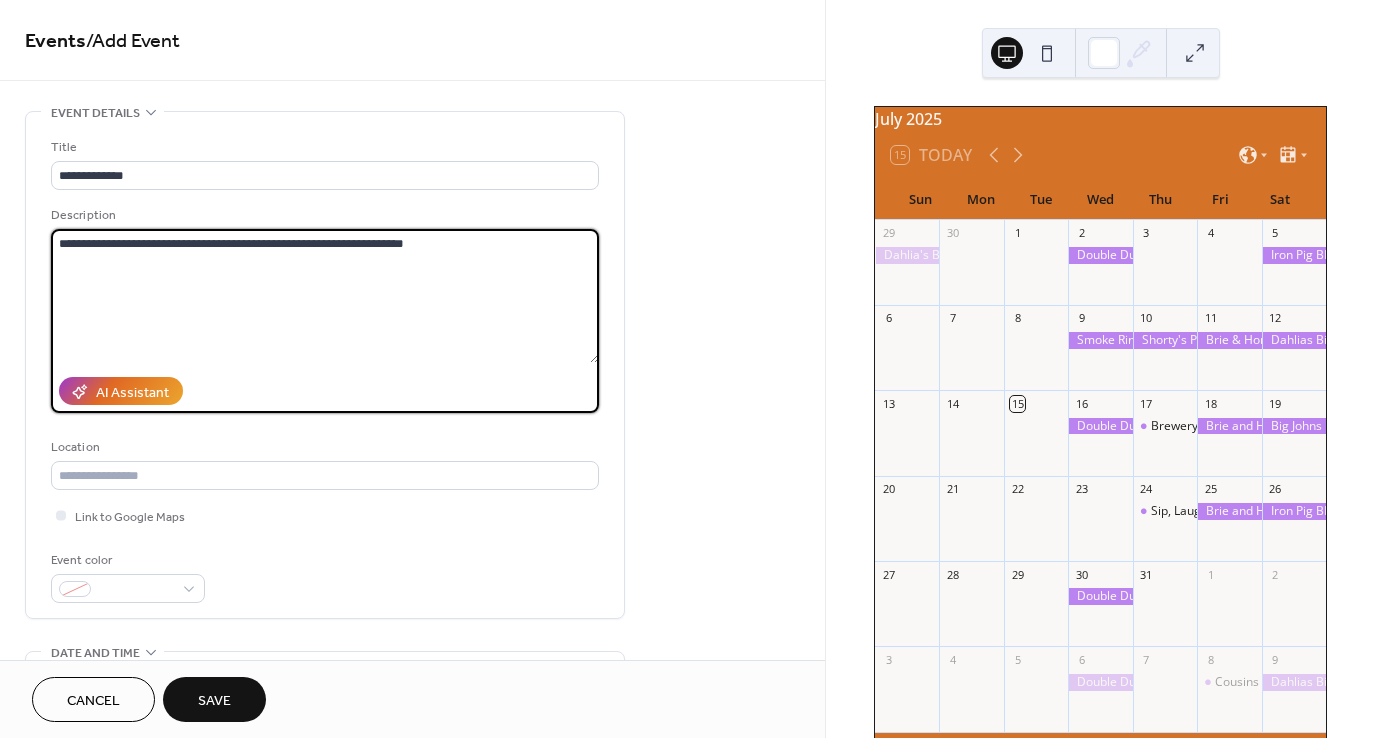click on "**********" at bounding box center [325, 296] 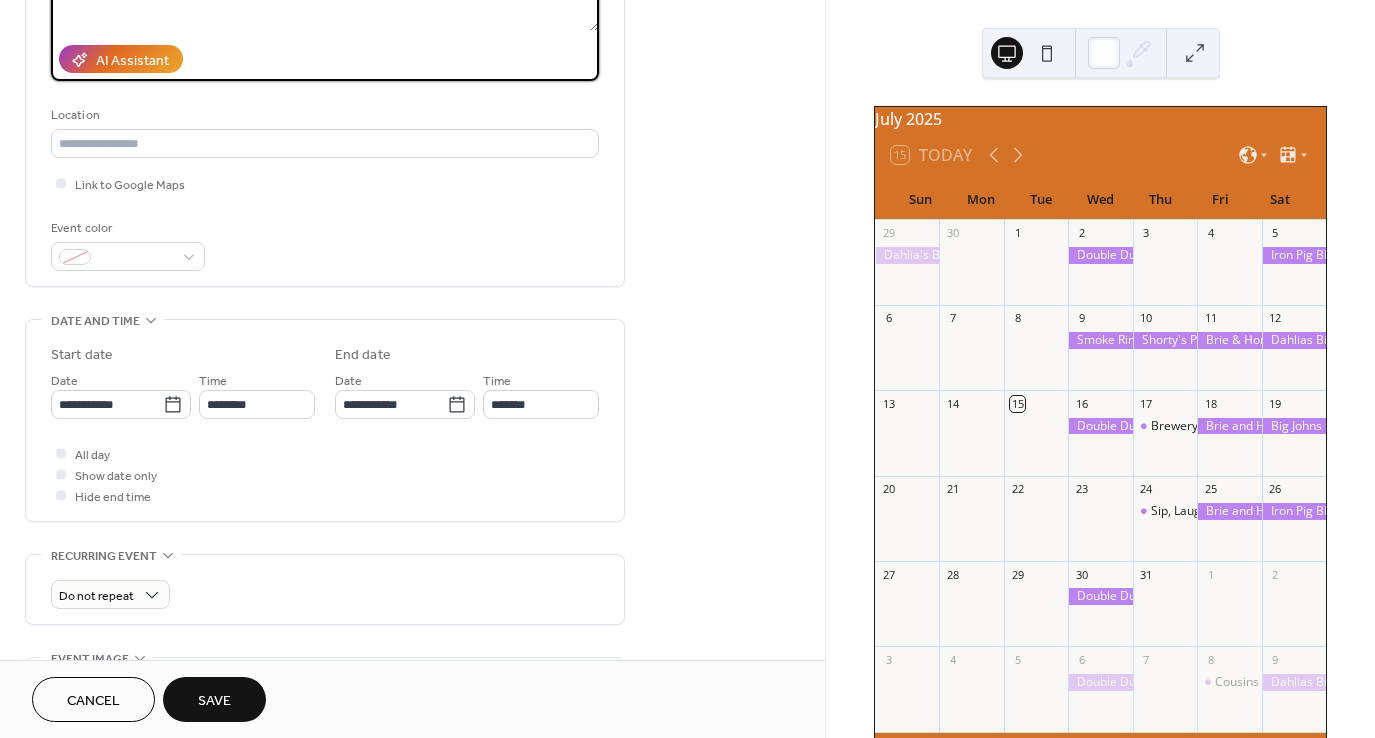 scroll, scrollTop: 332, scrollLeft: 0, axis: vertical 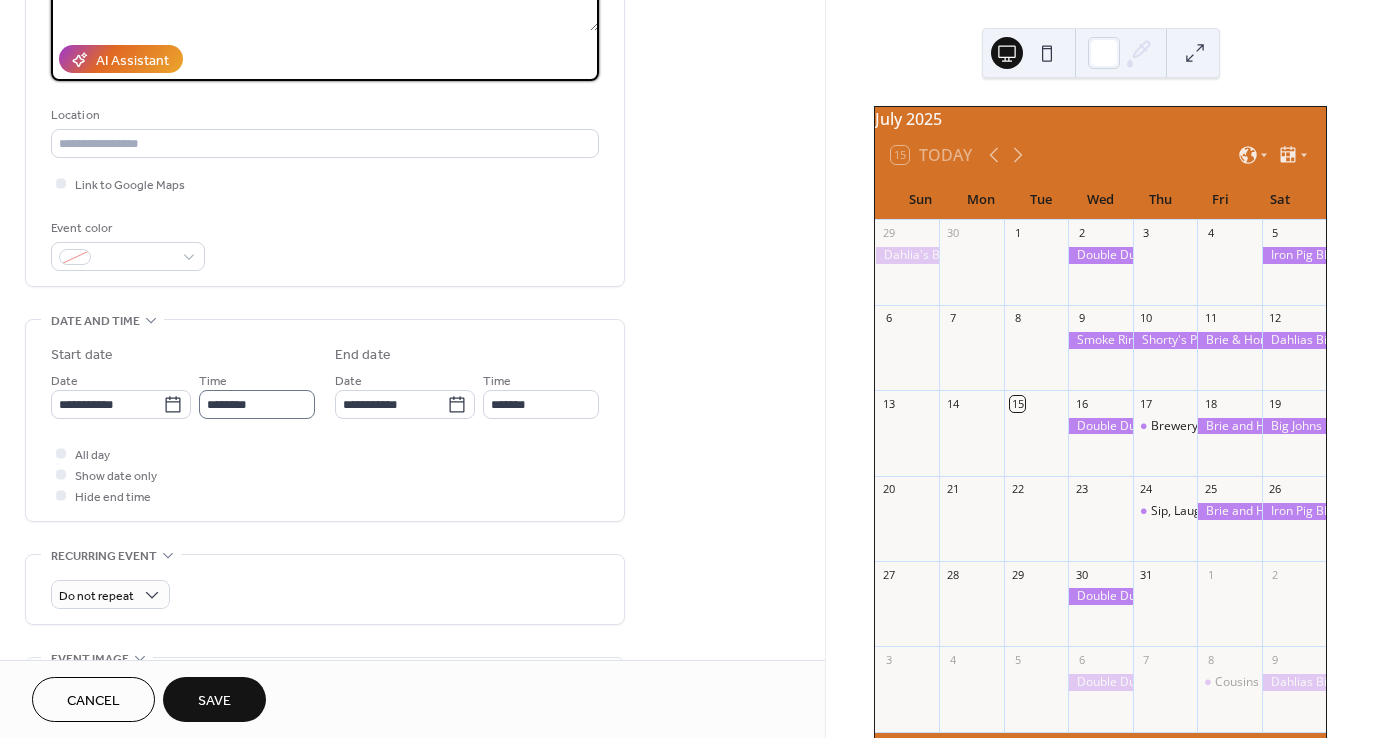 type on "**********" 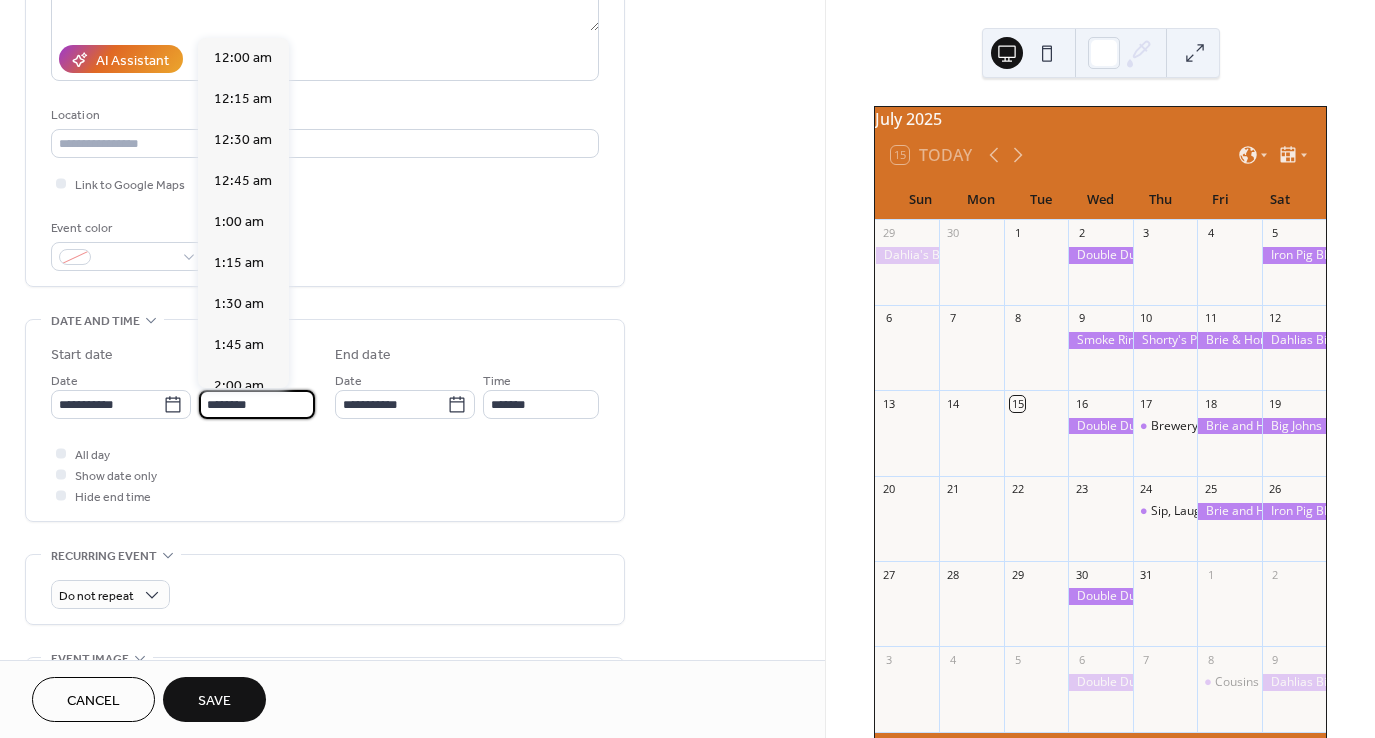 click on "********" at bounding box center (257, 404) 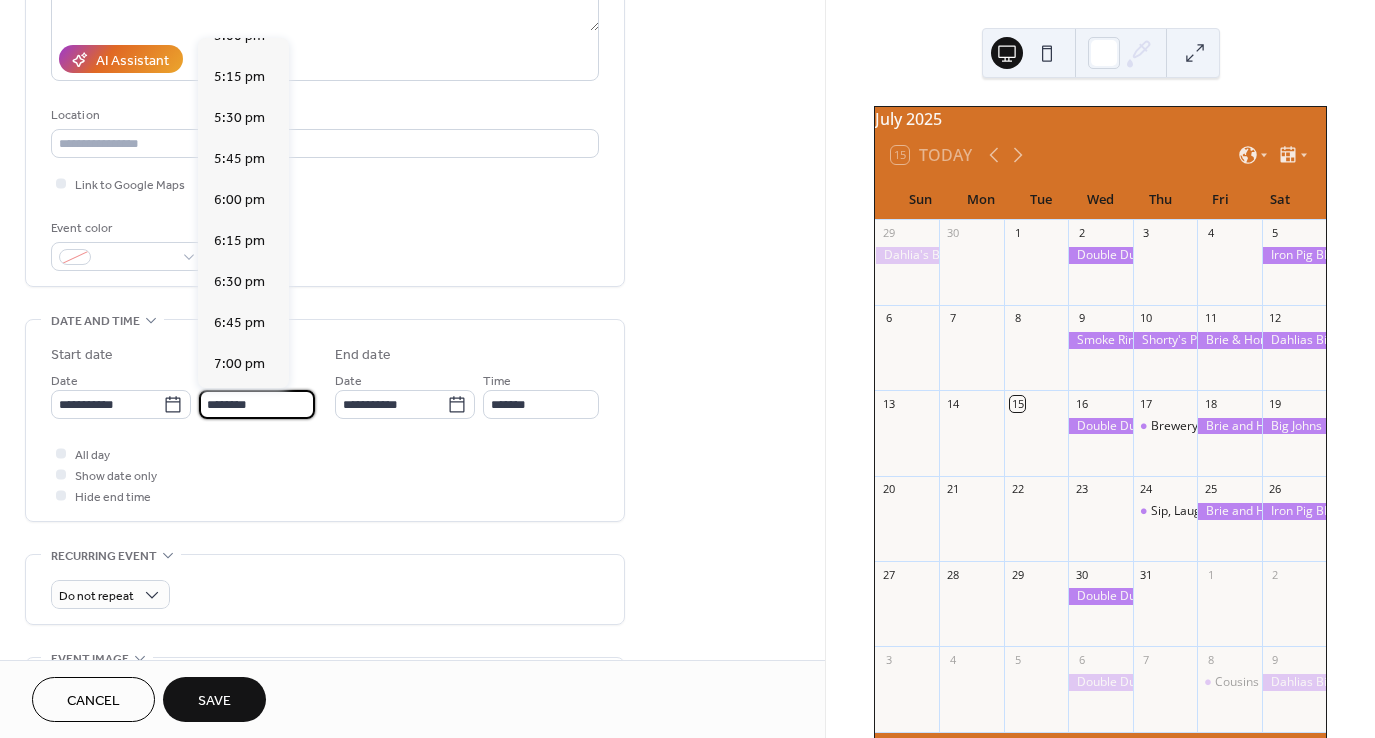 scroll, scrollTop: 2814, scrollLeft: 0, axis: vertical 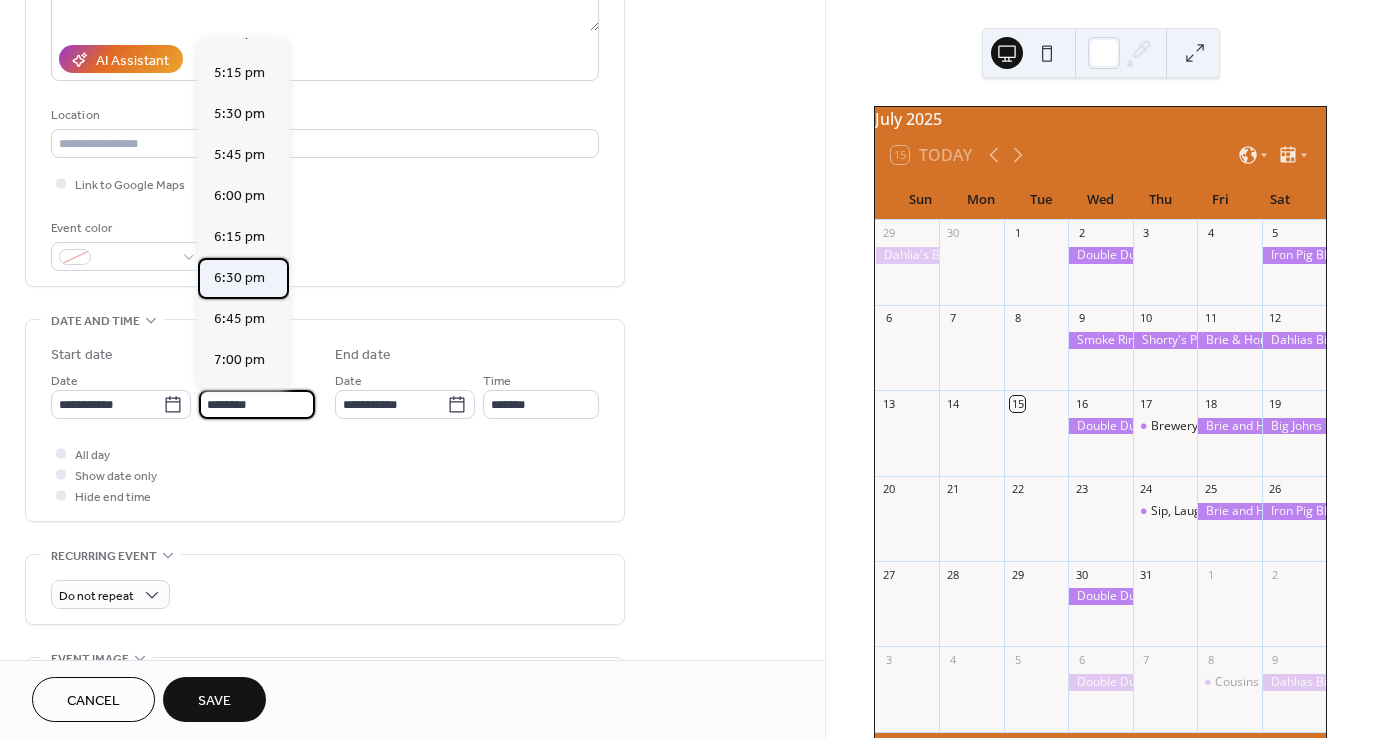 click on "6:30 pm" at bounding box center [239, 278] 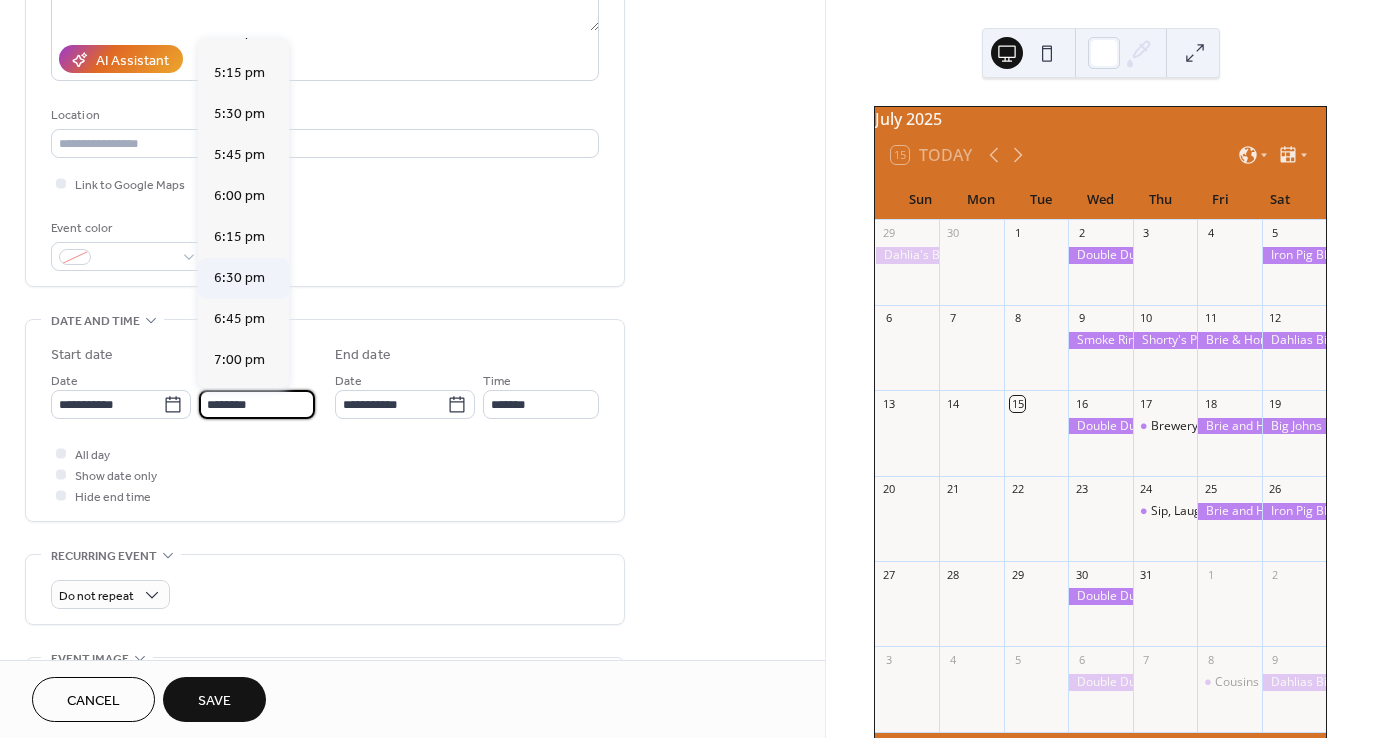 type on "*******" 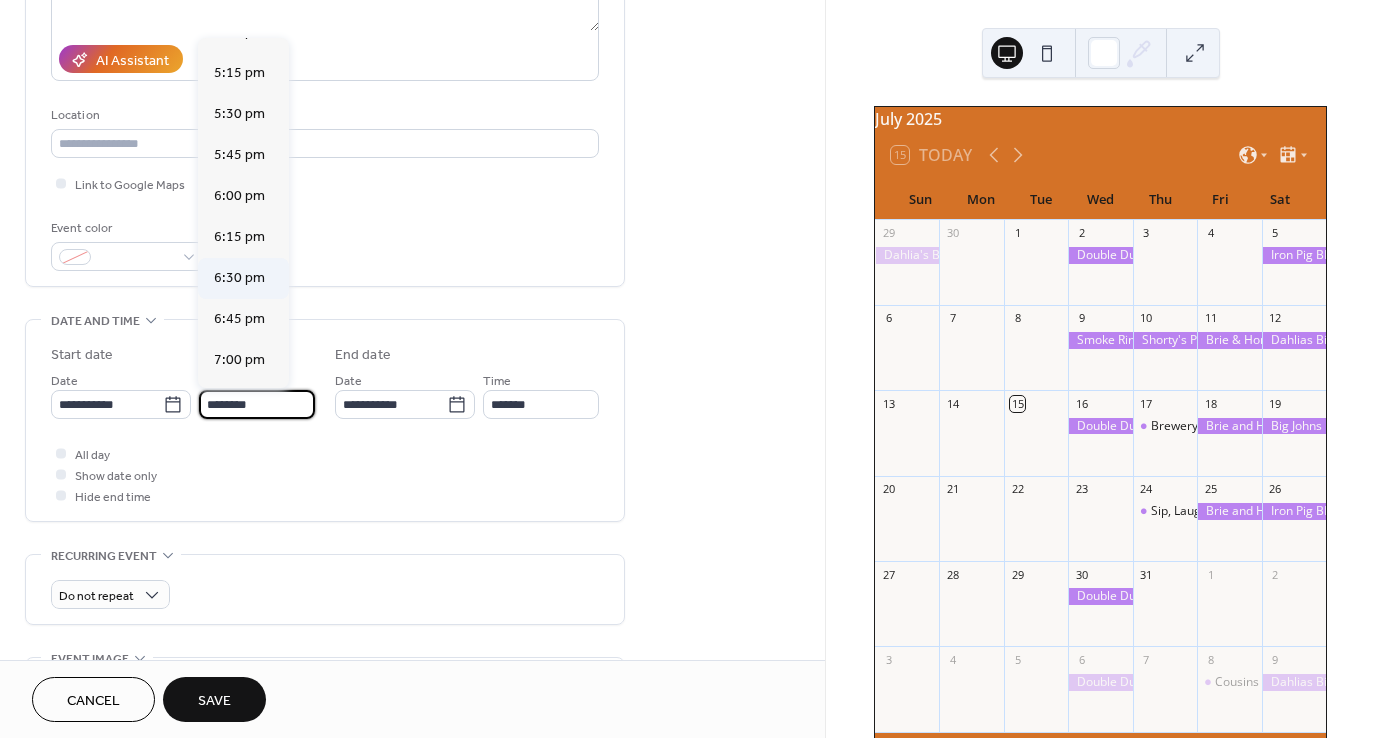 type on "*******" 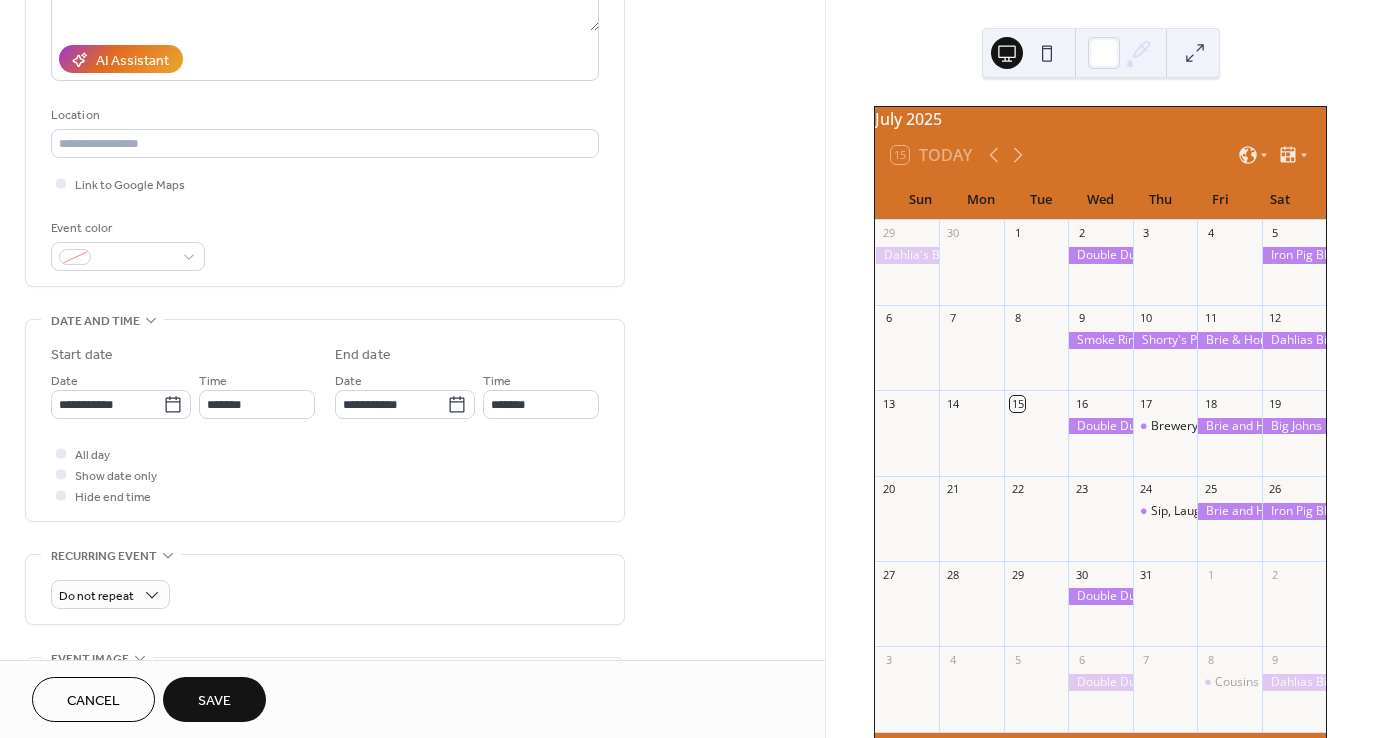 click on "**********" at bounding box center (325, 425) 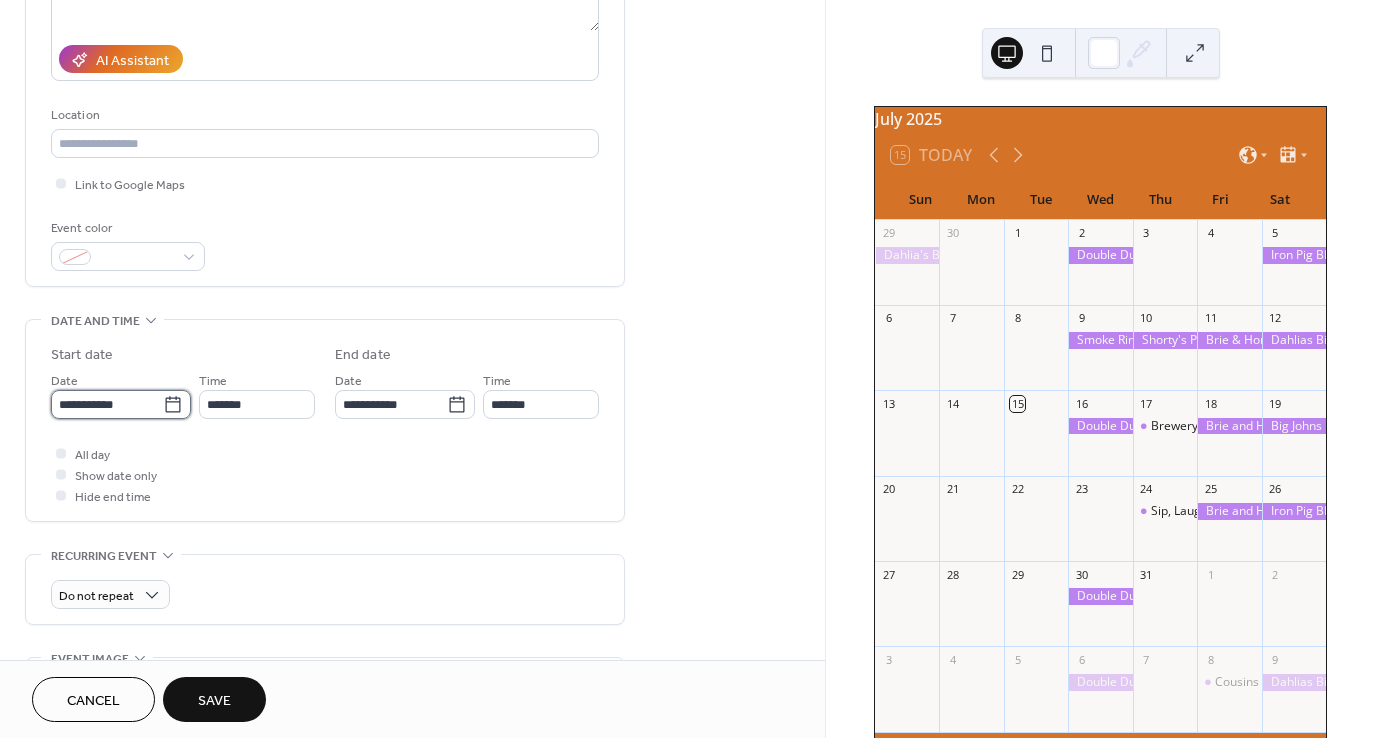 click on "**********" at bounding box center [107, 404] 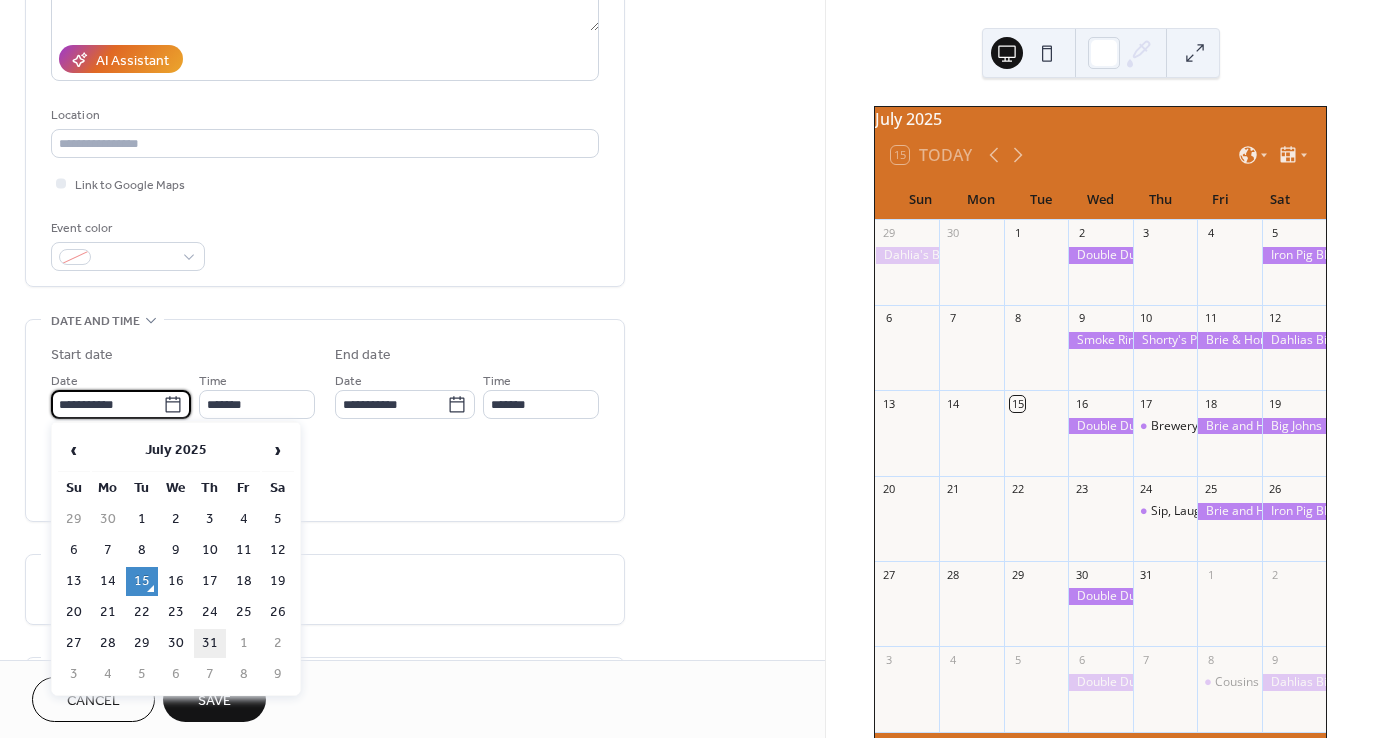 click on "31" at bounding box center [210, 643] 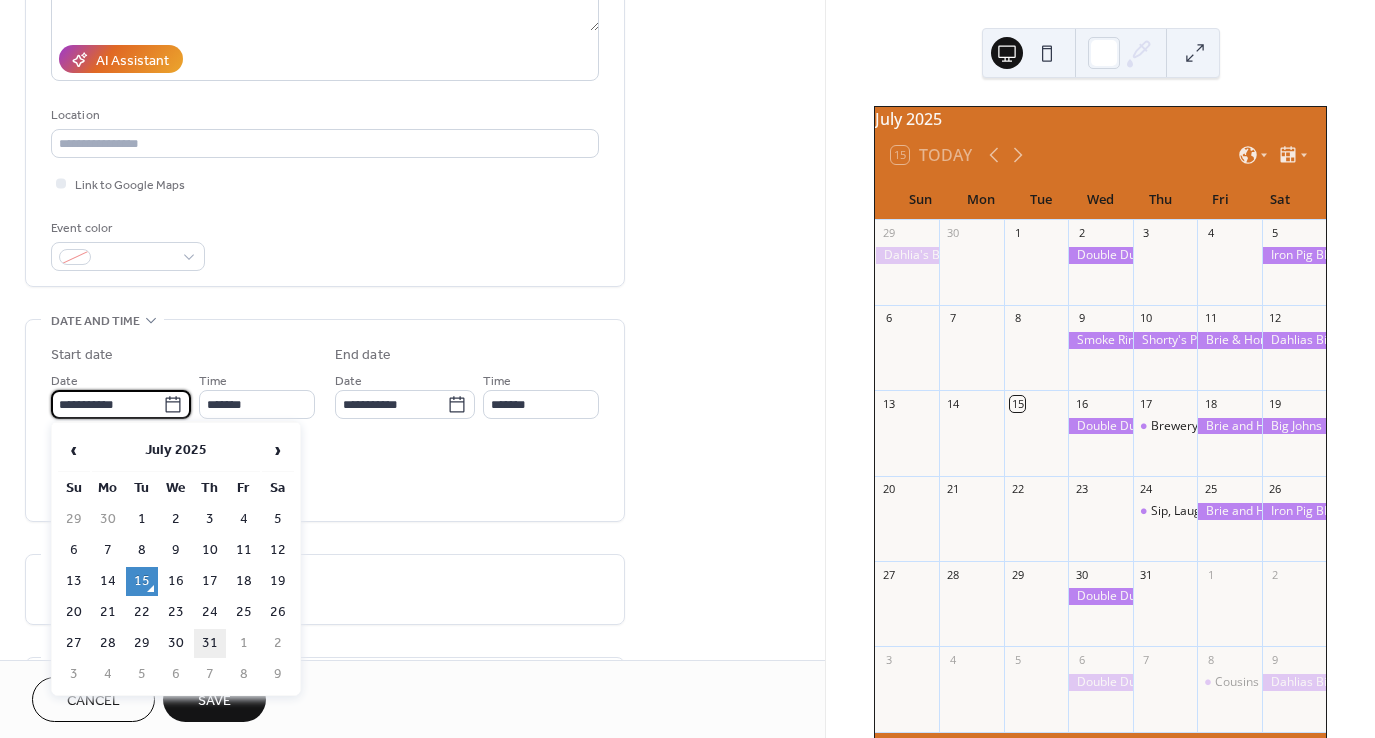 type on "**********" 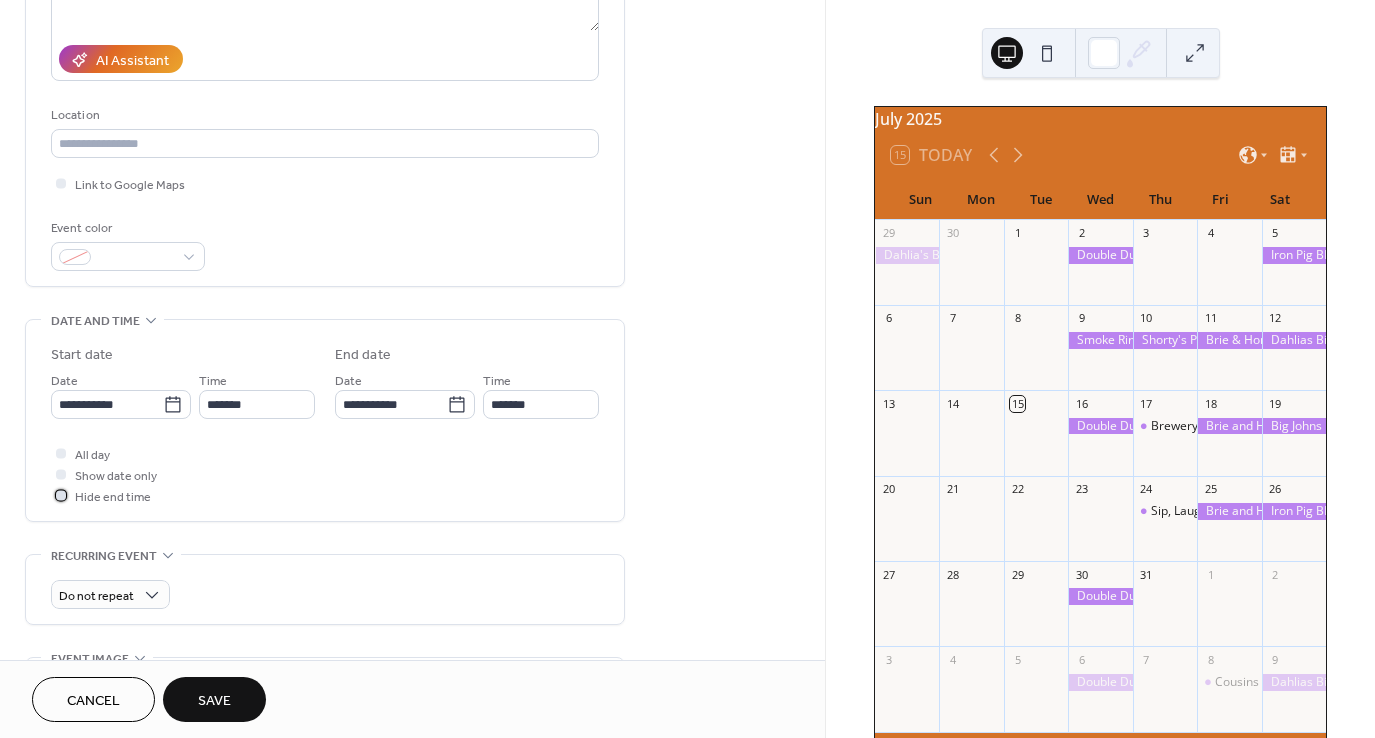 click at bounding box center (61, 495) 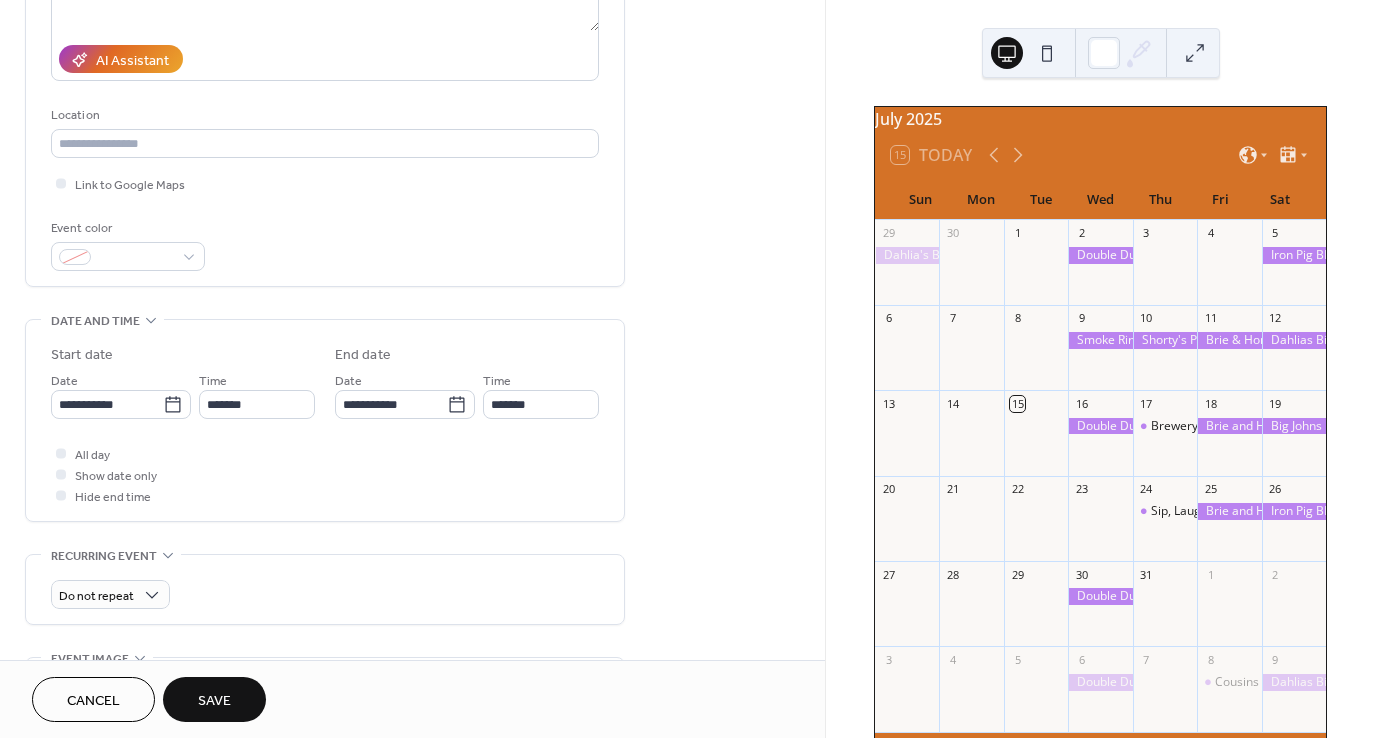 click on "Save" at bounding box center (214, 701) 